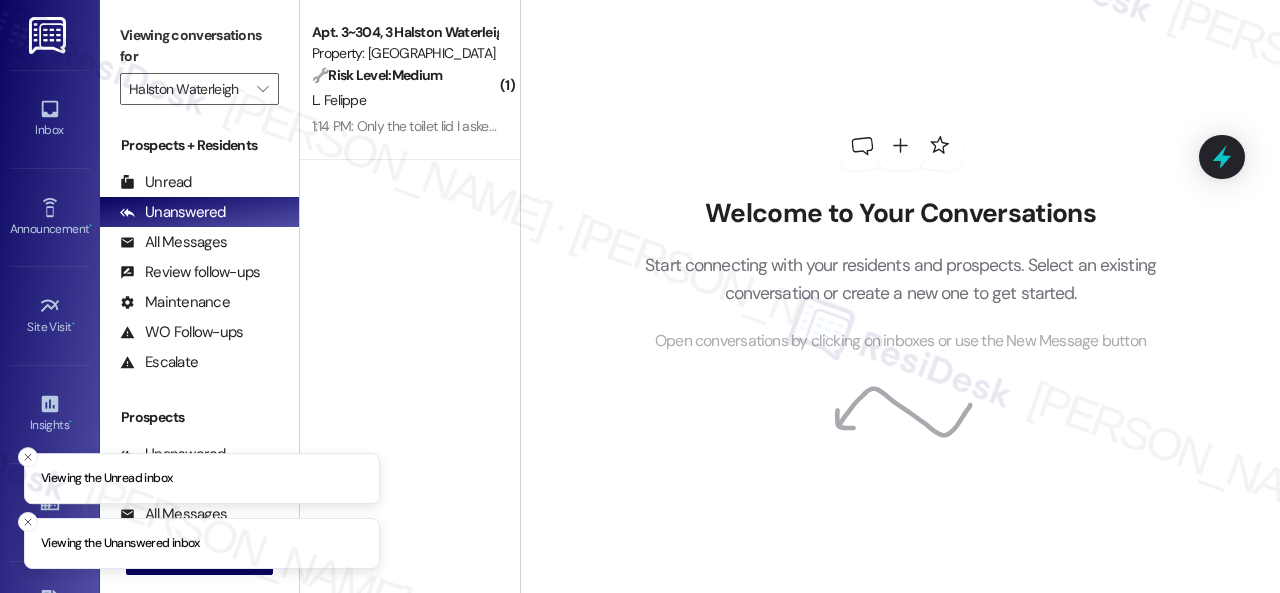 scroll, scrollTop: 0, scrollLeft: 0, axis: both 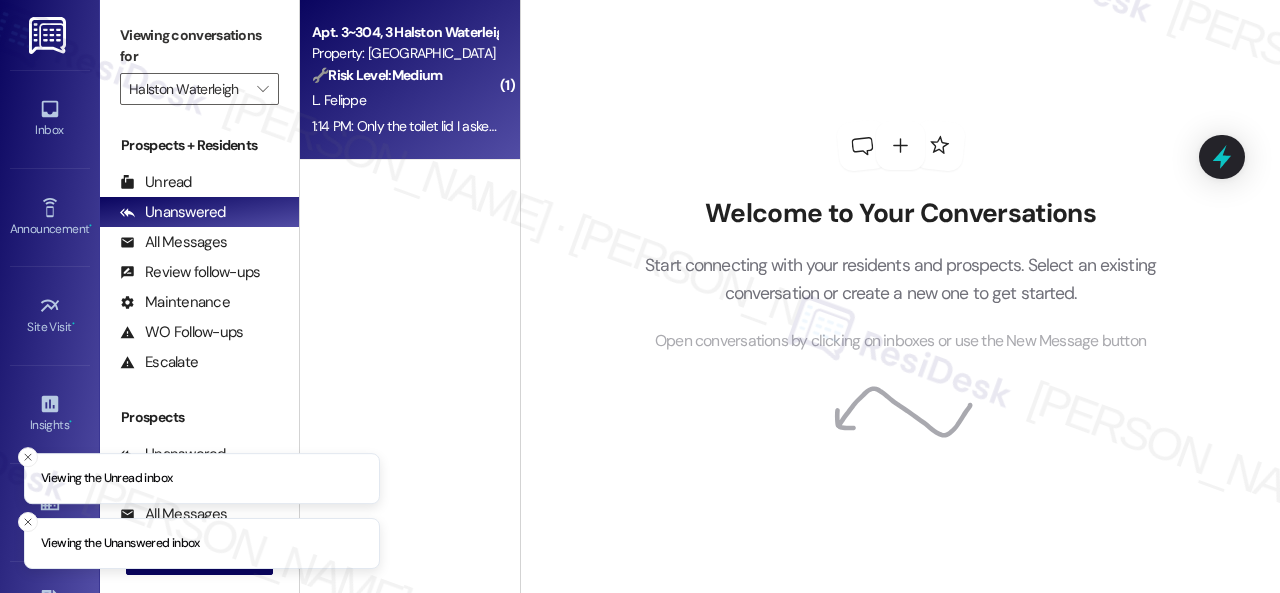 click on "🔧  Risk Level:  Medium" at bounding box center (377, 75) 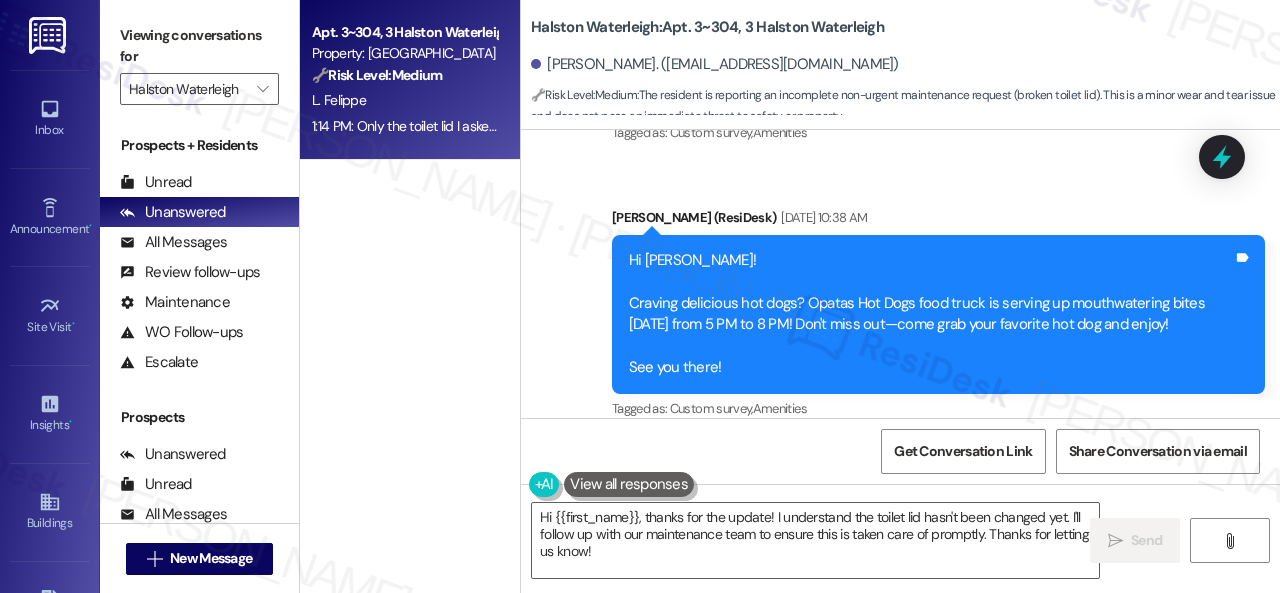 scroll, scrollTop: 16080, scrollLeft: 0, axis: vertical 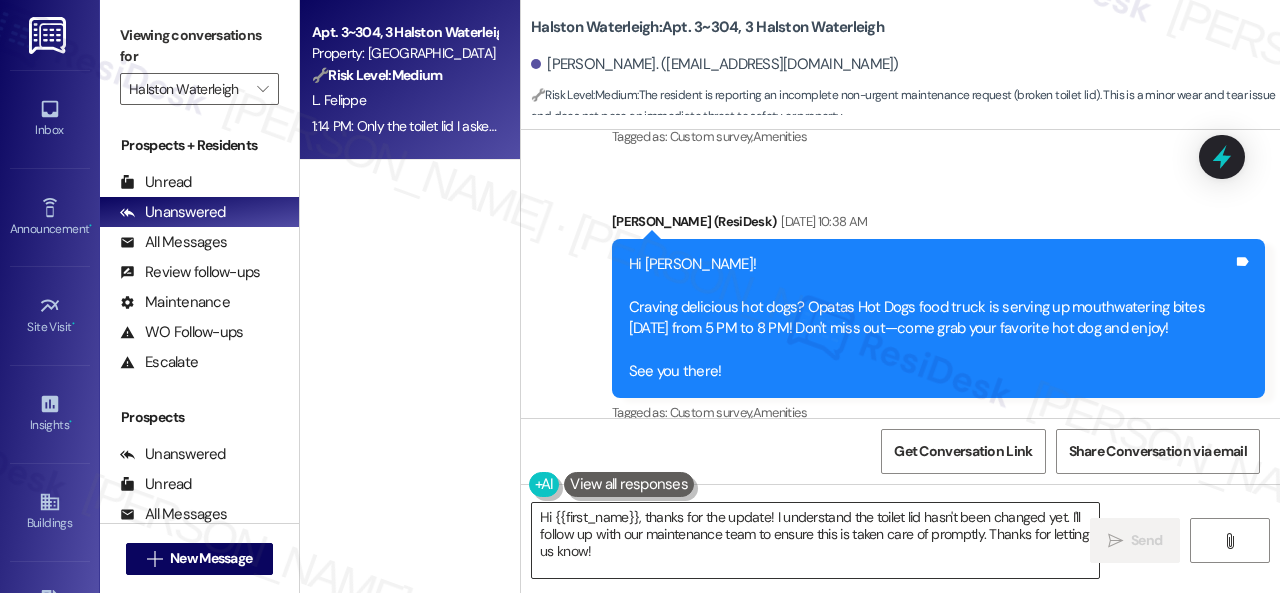 click on "Hi {{first_name}}, thanks for the update! I understand the toilet lid hasn't been changed yet. I'll follow up with our maintenance team to ensure this is taken care of promptly. Thanks for letting us know!" at bounding box center (815, 540) 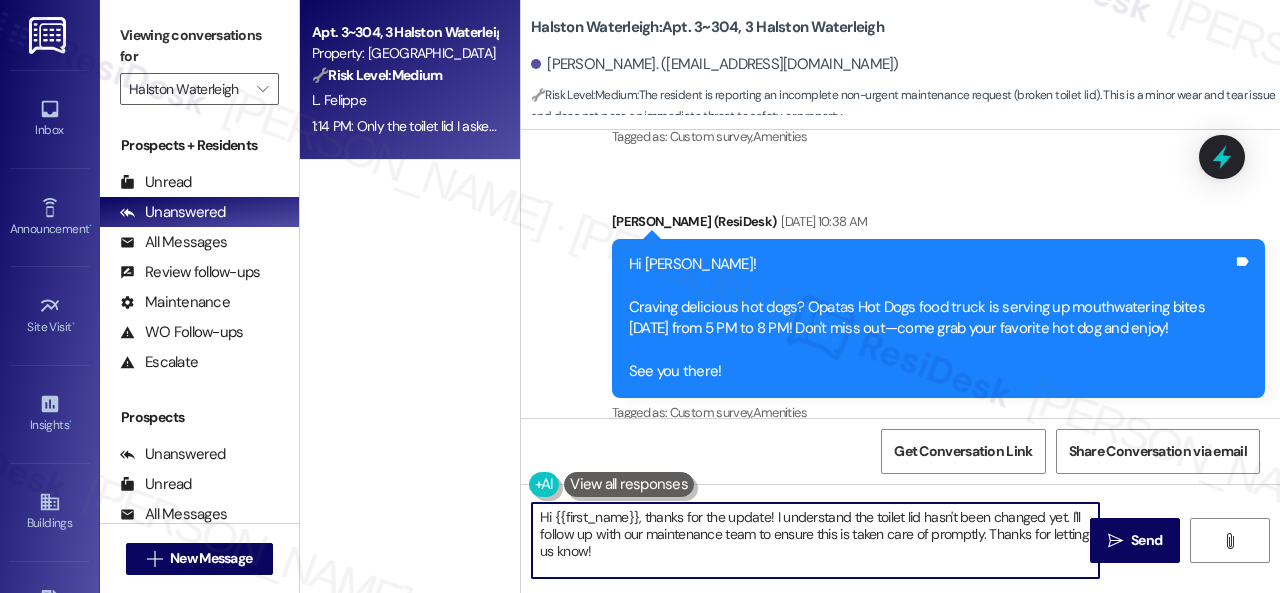 paste on "Do you have a maintenance request for the issue? If so, is the work order still open/active? If it is, please provide the work order number, and I'll gladly follow up with the site team immediately. Thank you" 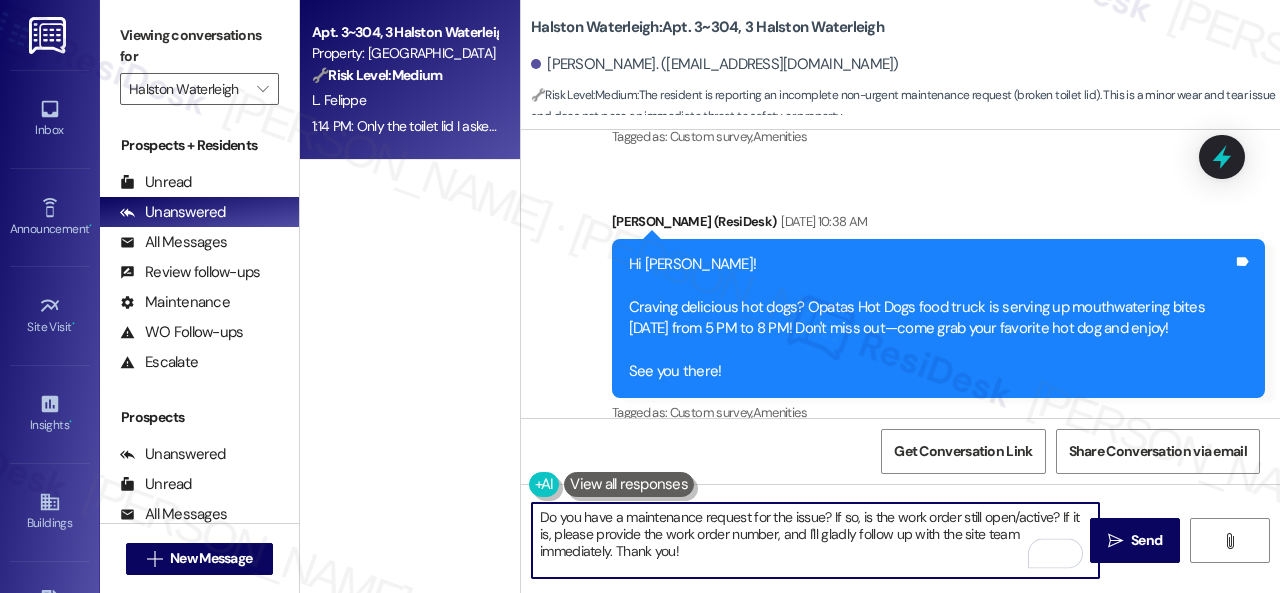 drag, startPoint x: 792, startPoint y: 515, endPoint x: 823, endPoint y: 517, distance: 31.06445 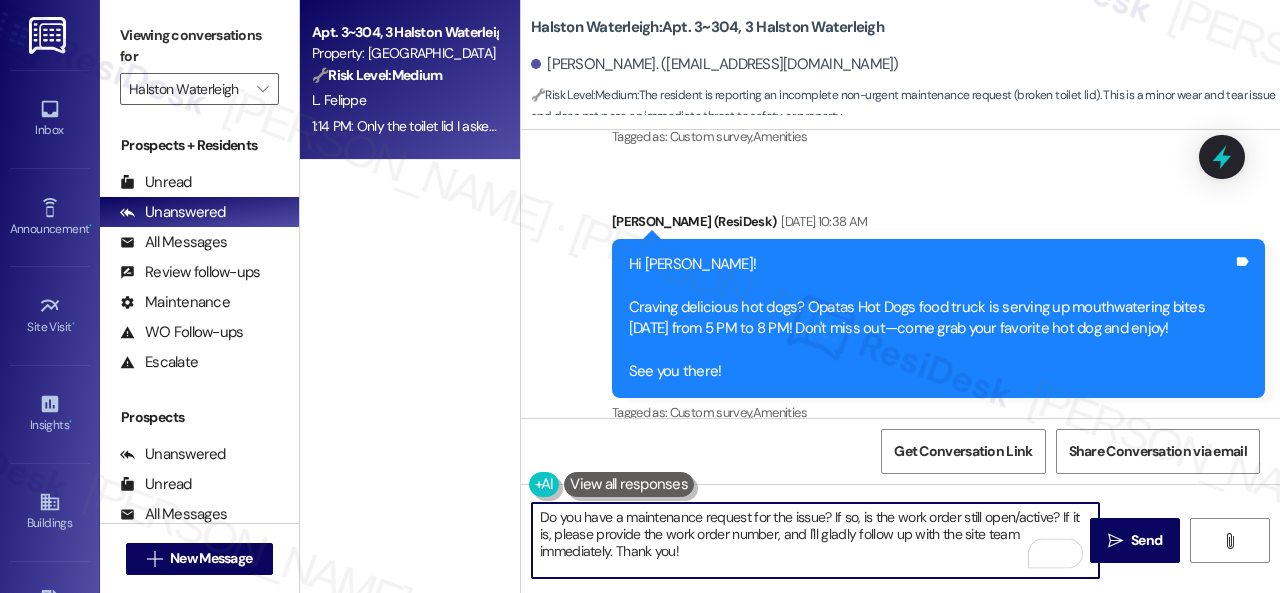 click on "Do you have a maintenance request for the issue? If so, is the work order still open/active? If it is, please provide the work order number, and I'll gladly follow up with the site team immediately. Thank you!" at bounding box center [815, 540] 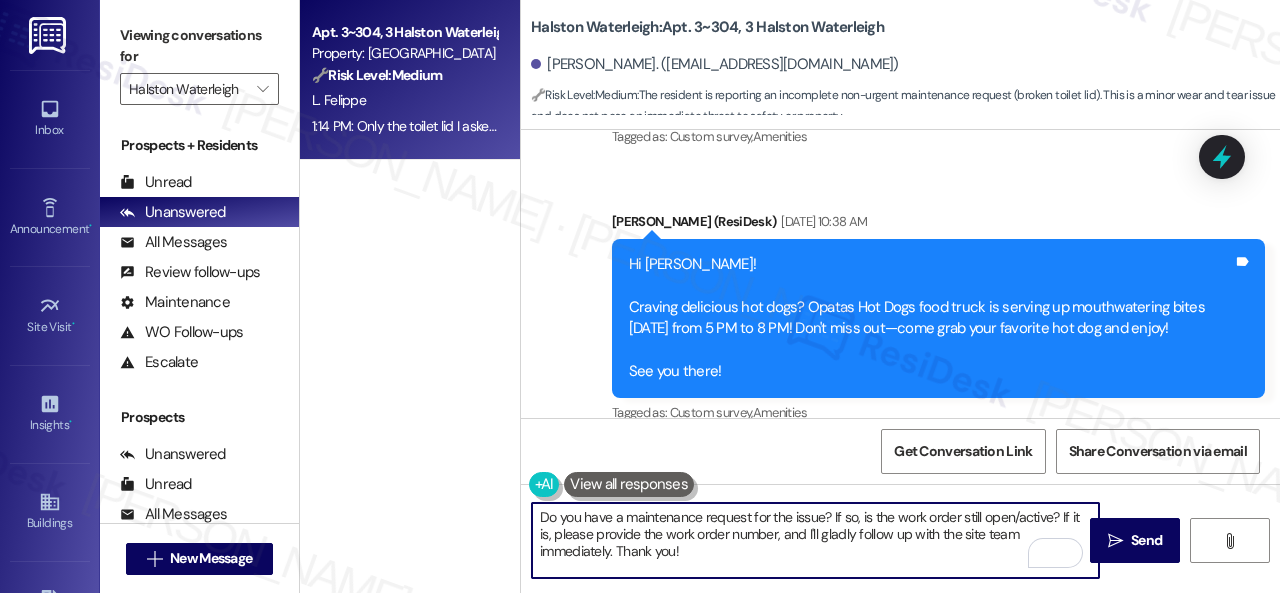 scroll, scrollTop: 6, scrollLeft: 0, axis: vertical 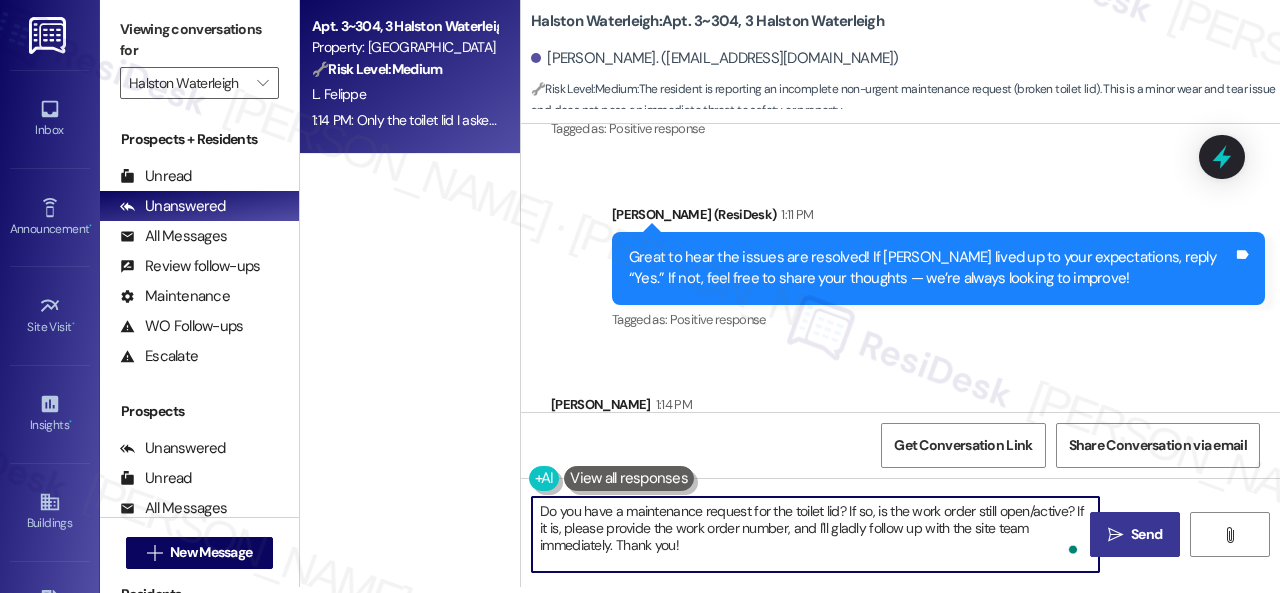 type on "Do you have a maintenance request for the toilet lid? If so, is the work order still open/active? If it is, please provide the work order number, and I'll gladly follow up with the site team immediately. Thank you!" 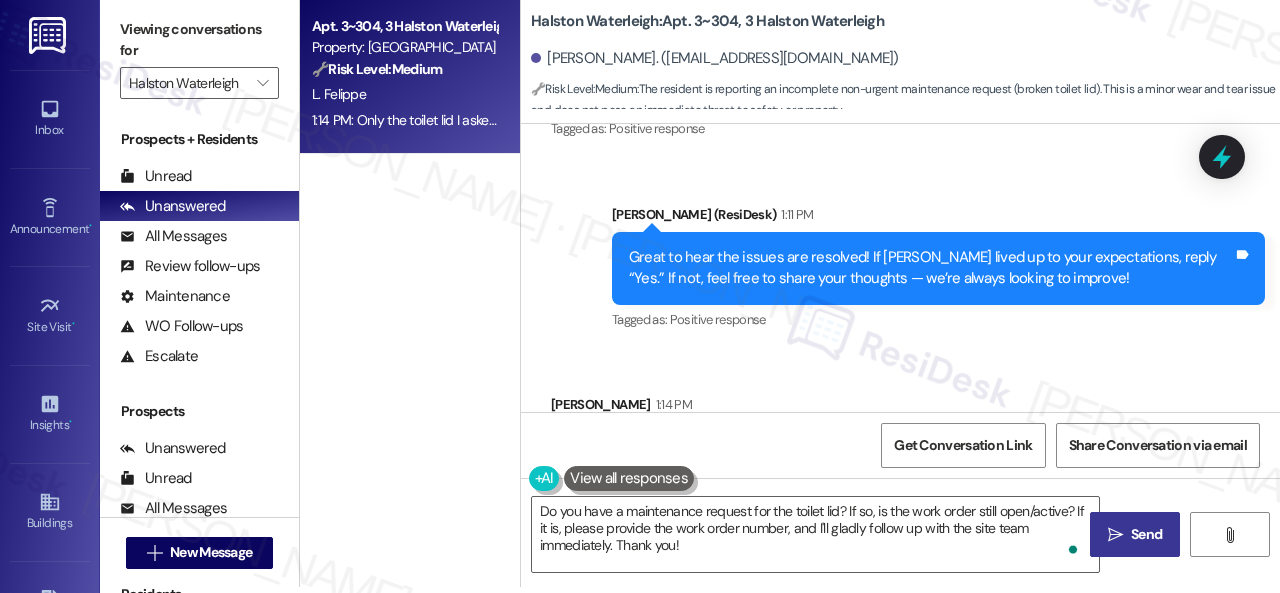 click on "" at bounding box center (1115, 535) 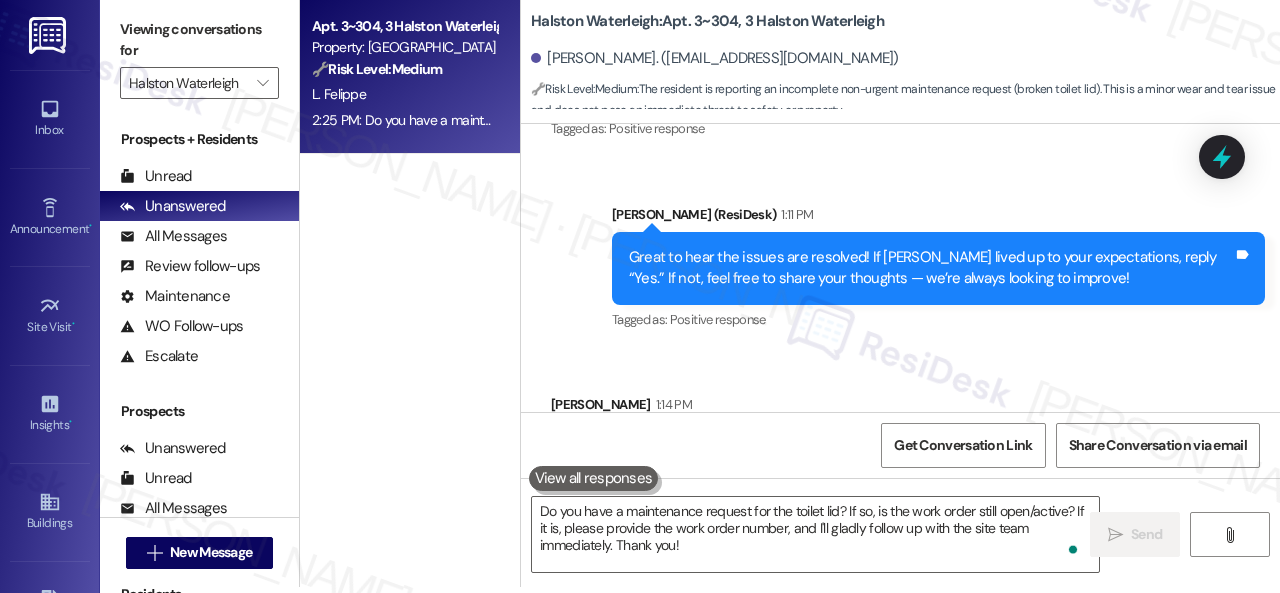 scroll, scrollTop: 0, scrollLeft: 0, axis: both 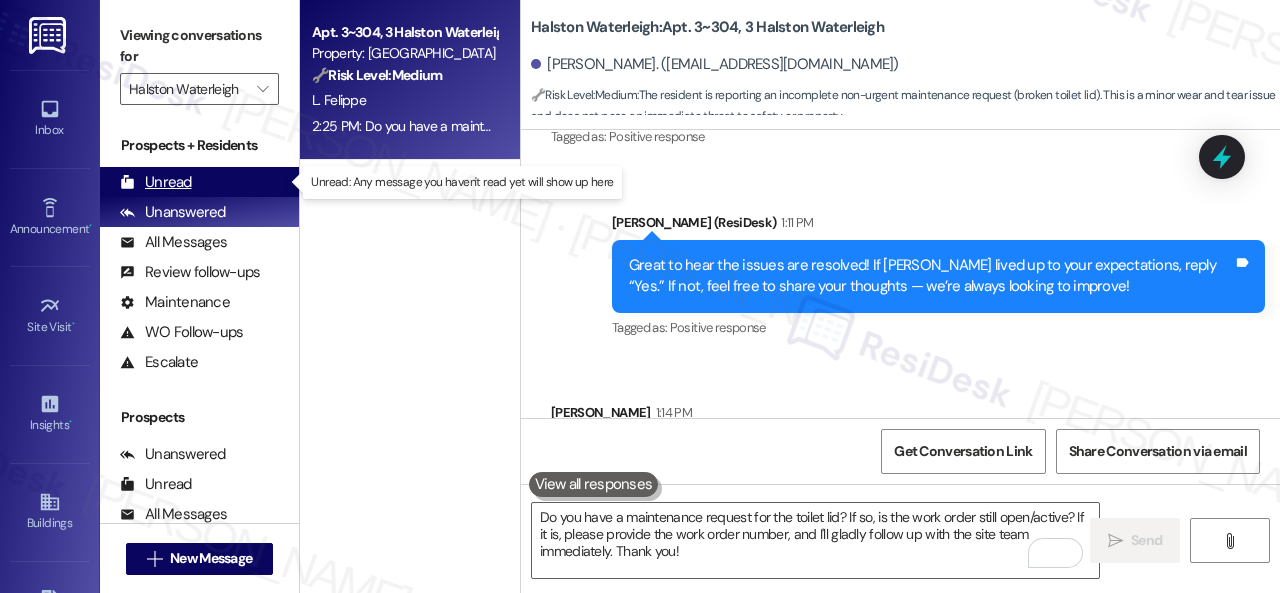 click on "Unread" at bounding box center (156, 182) 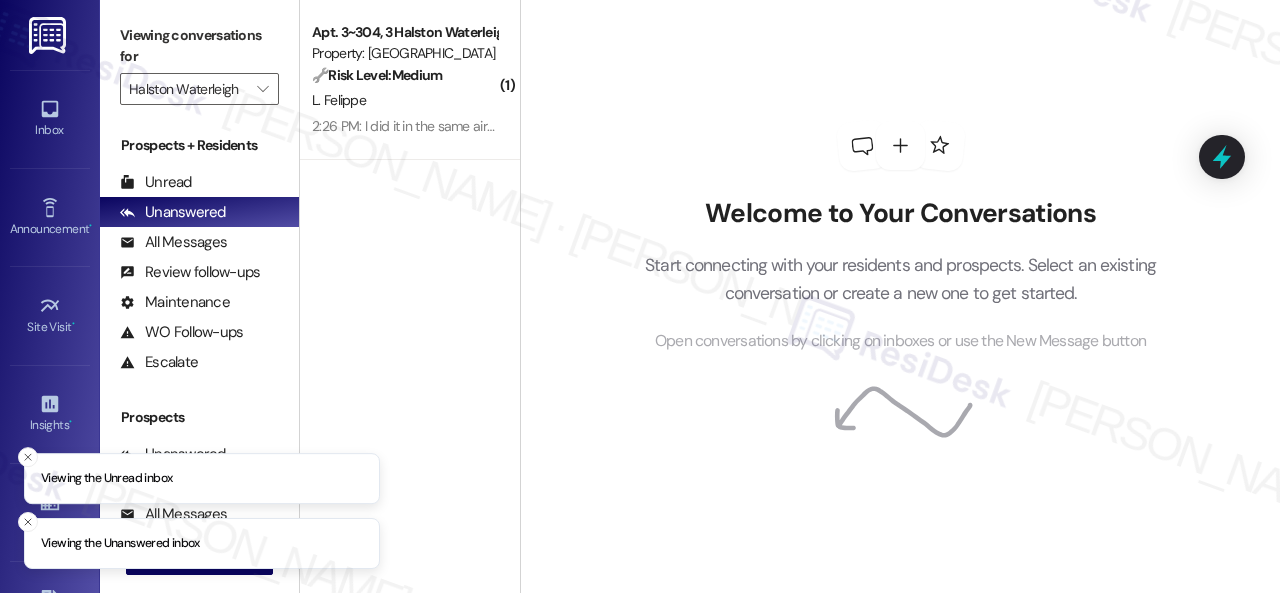 scroll, scrollTop: 0, scrollLeft: 0, axis: both 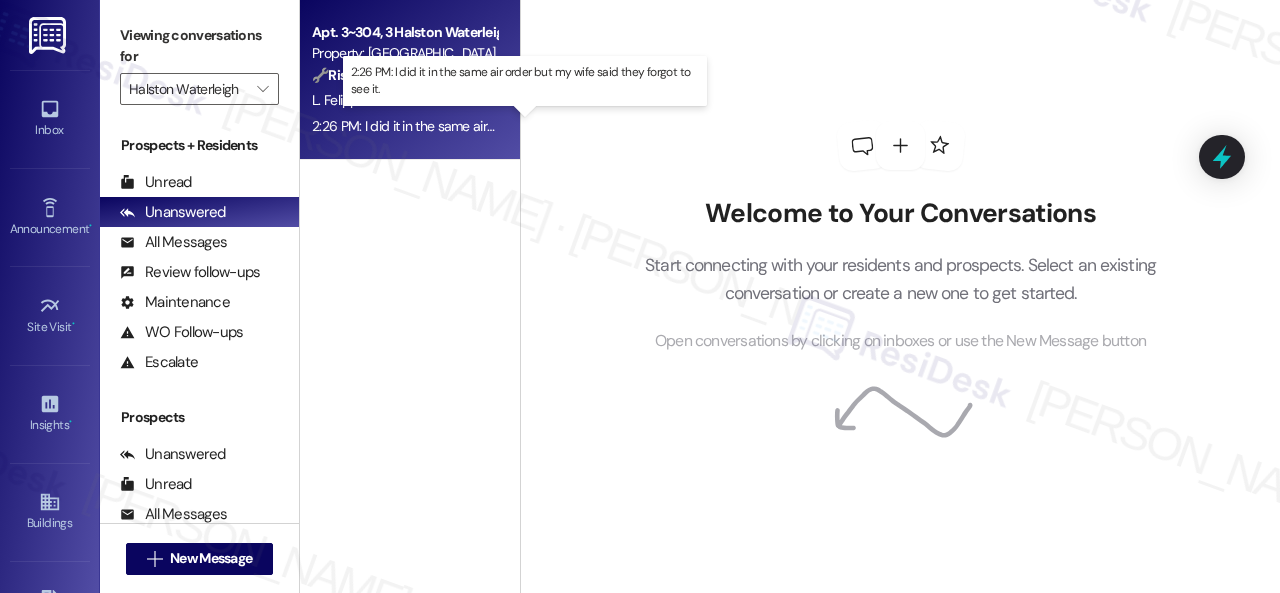 click on "2:26 PM: I did it in the same air order but my wife said they forgot to see it.  2:26 PM: I did it in the same air order but my wife said they forgot to see it." at bounding box center (526, 126) 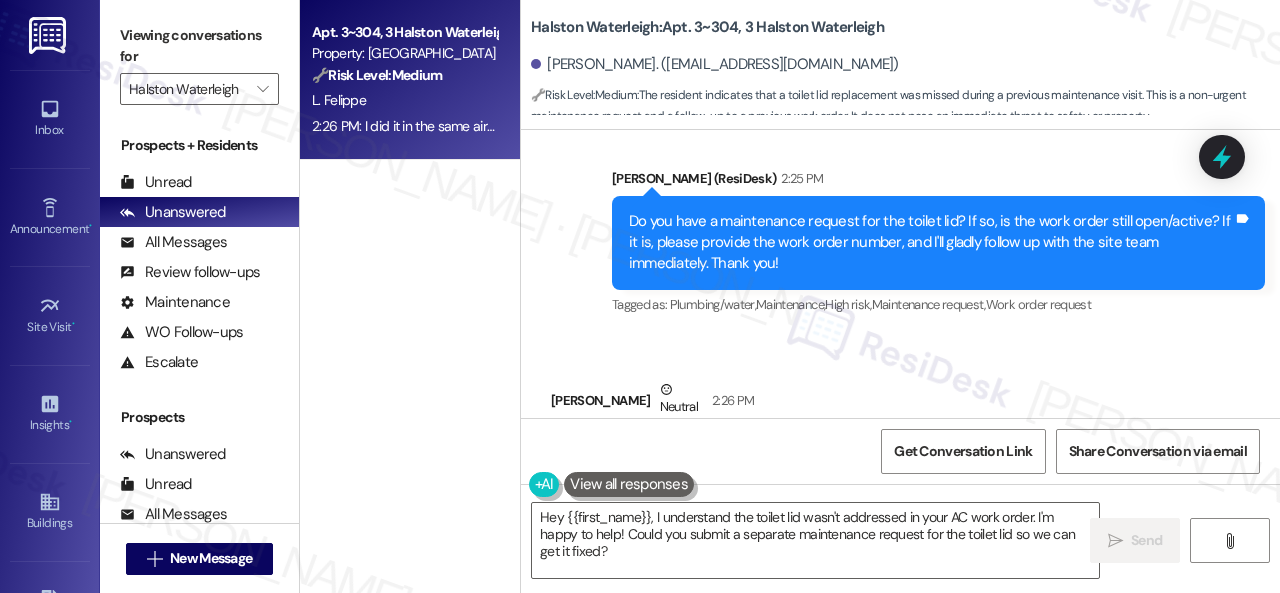 scroll, scrollTop: 35181, scrollLeft: 0, axis: vertical 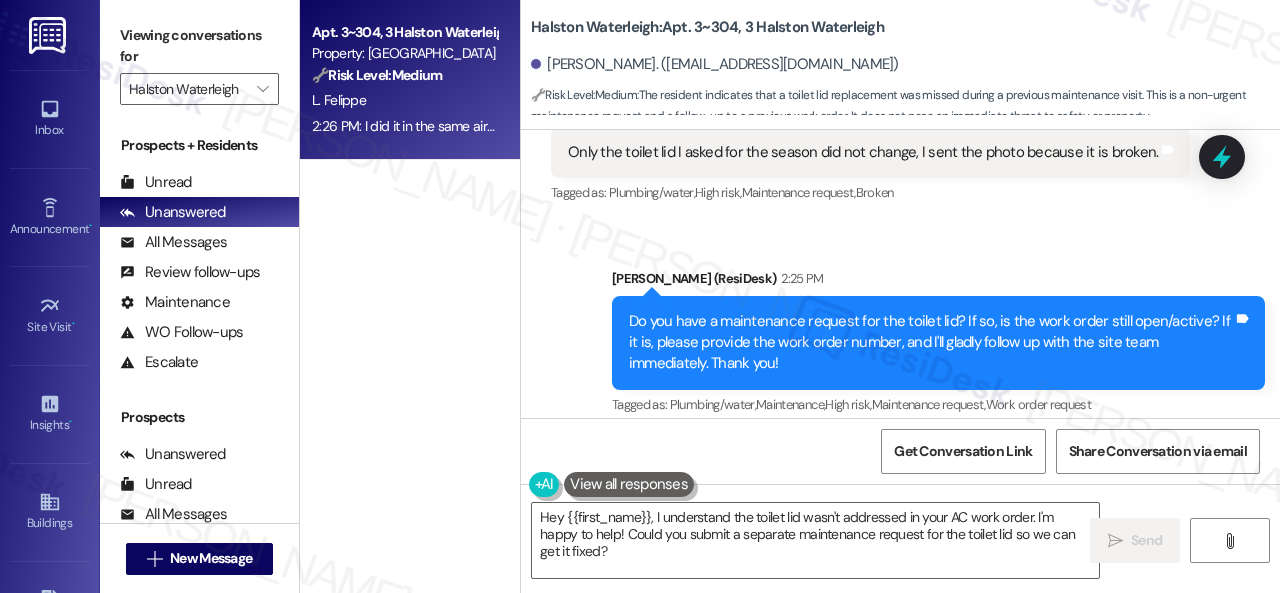 click on "Received via SMS [PERSON_NAME] 2:26 PM I did it in the same air order but my wife said they forgot to see it.  Tags and notes Tagged as:   Bad experience Click to highlight conversations about Bad experience" at bounding box center [900, 529] 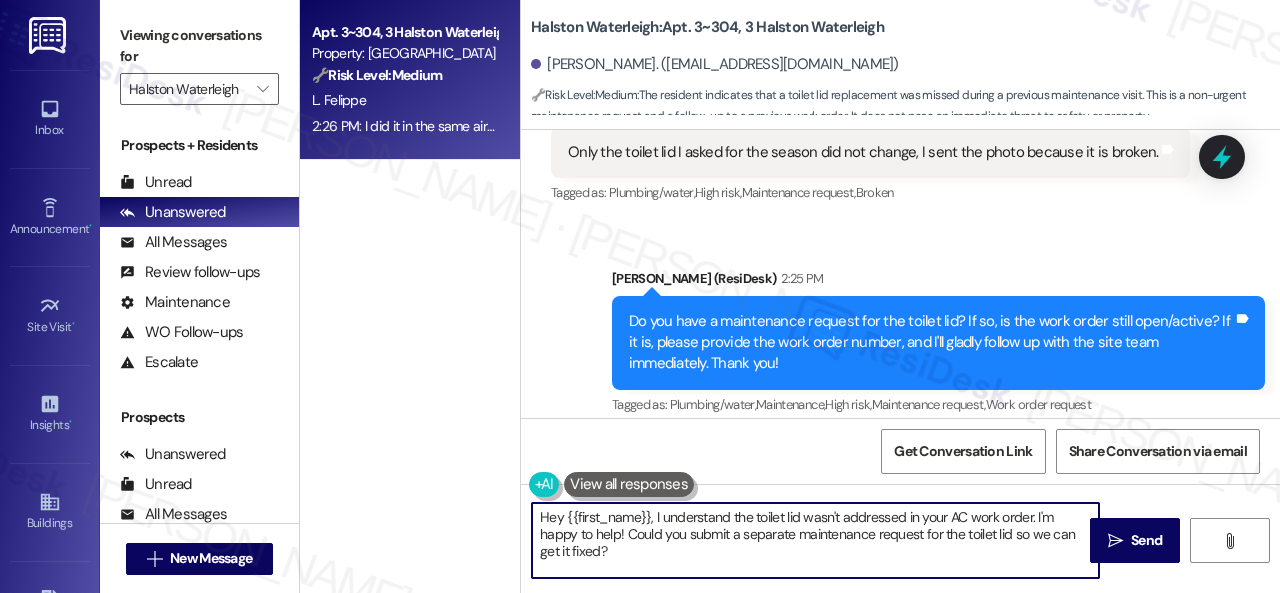 drag, startPoint x: 647, startPoint y: 558, endPoint x: 464, endPoint y: 503, distance: 191.08636 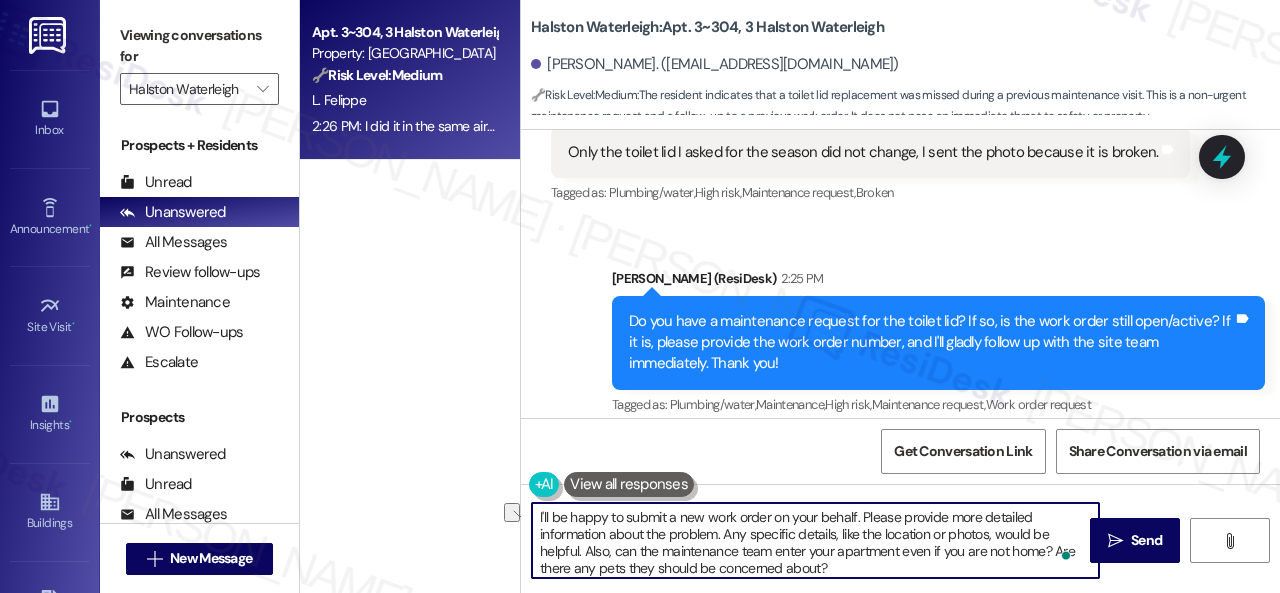 drag, startPoint x: 862, startPoint y: 535, endPoint x: 948, endPoint y: 531, distance: 86.09297 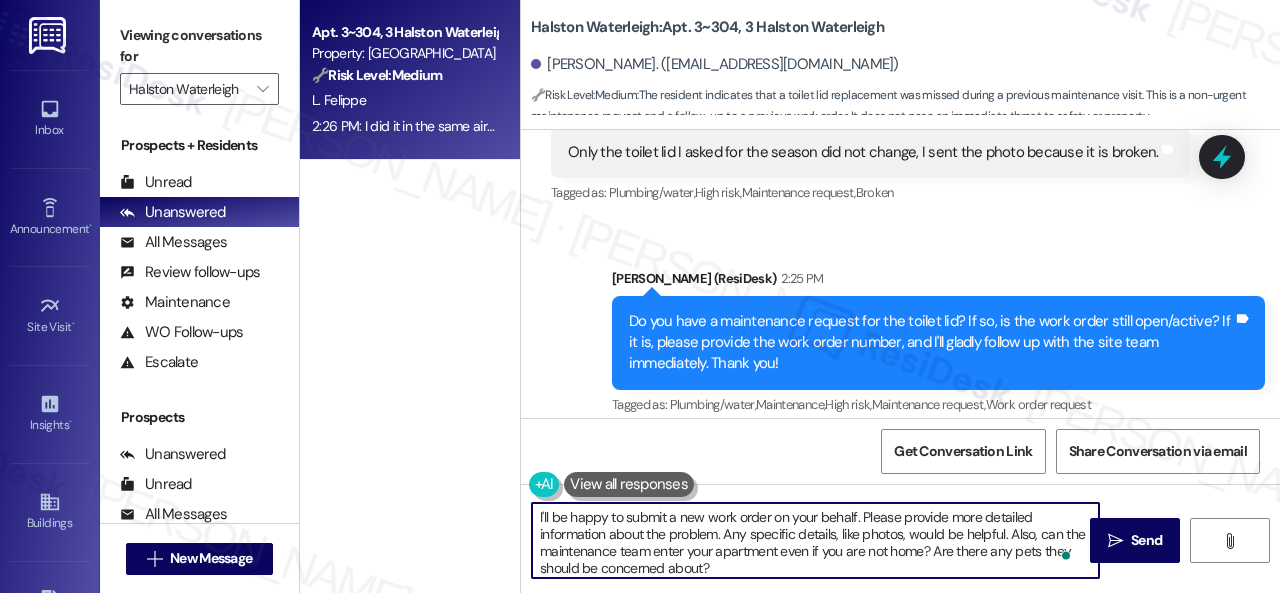scroll, scrollTop: 4, scrollLeft: 0, axis: vertical 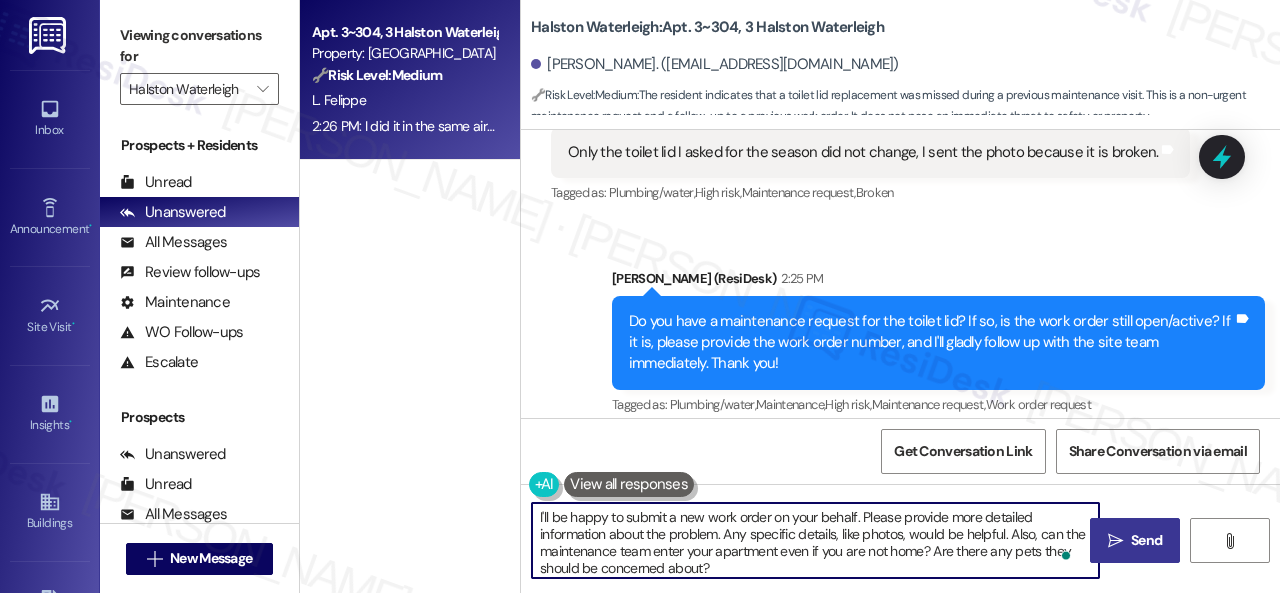 type on "I'll be happy to submit a new work order on your behalf. Please provide more detailed information about the problem. Any specific details, like photos, would be helpful. Also, can the maintenance team enter your apartment even if you are not home? Are there any pets they should be concerned about?" 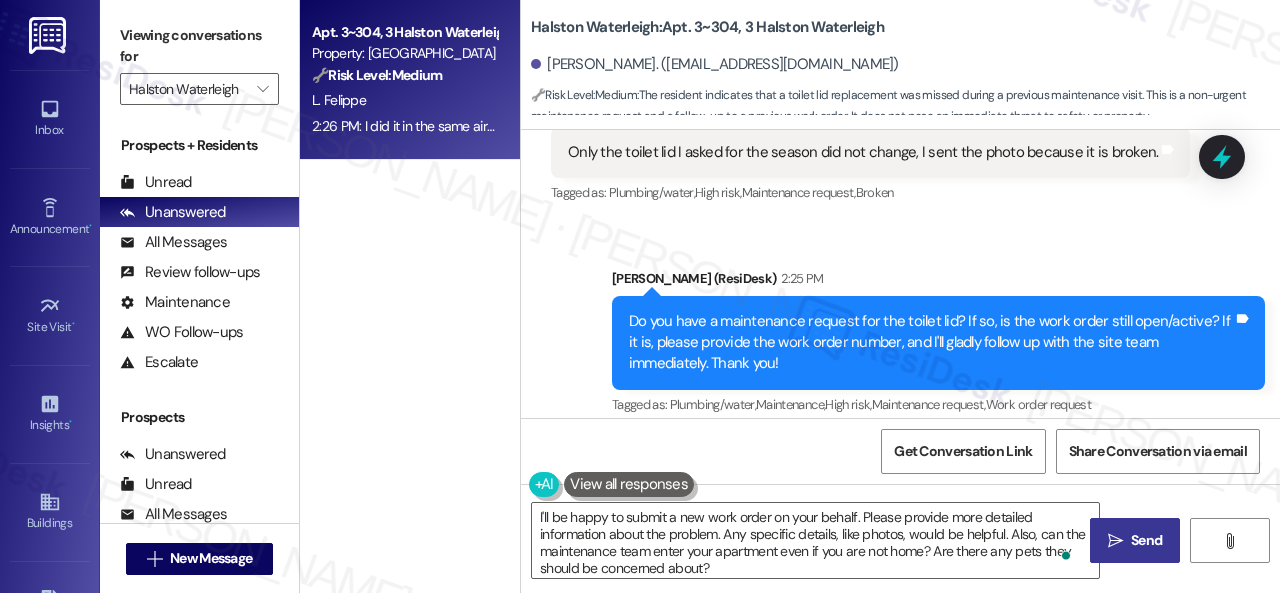 click on " Send" at bounding box center (1135, 540) 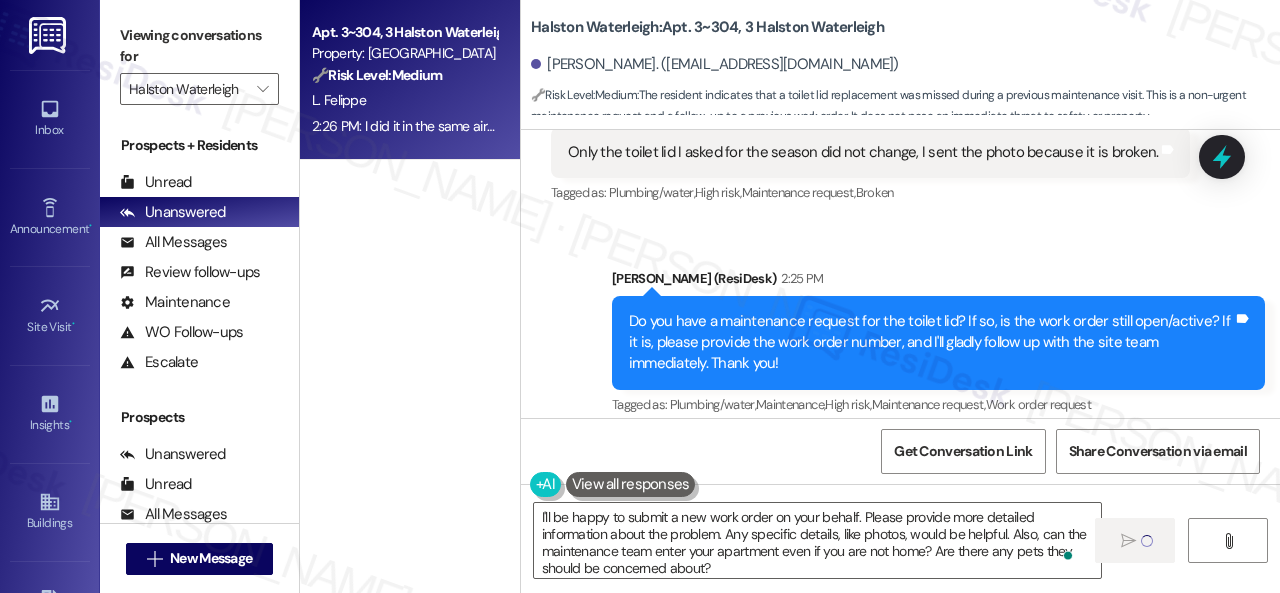 type 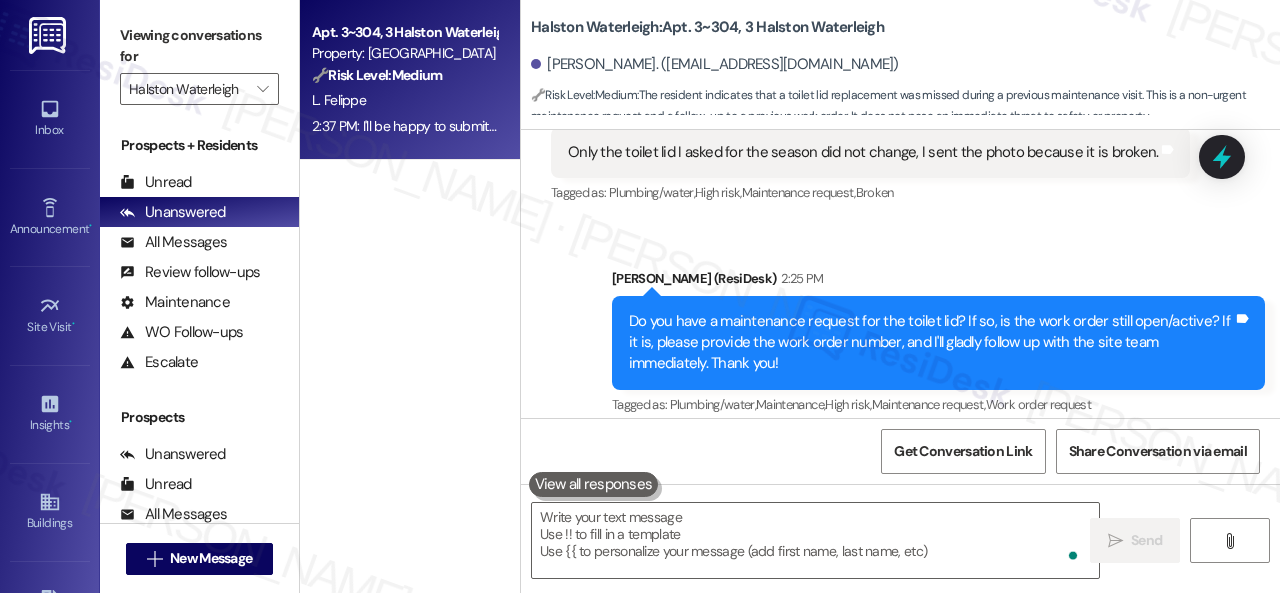 scroll, scrollTop: 35280, scrollLeft: 0, axis: vertical 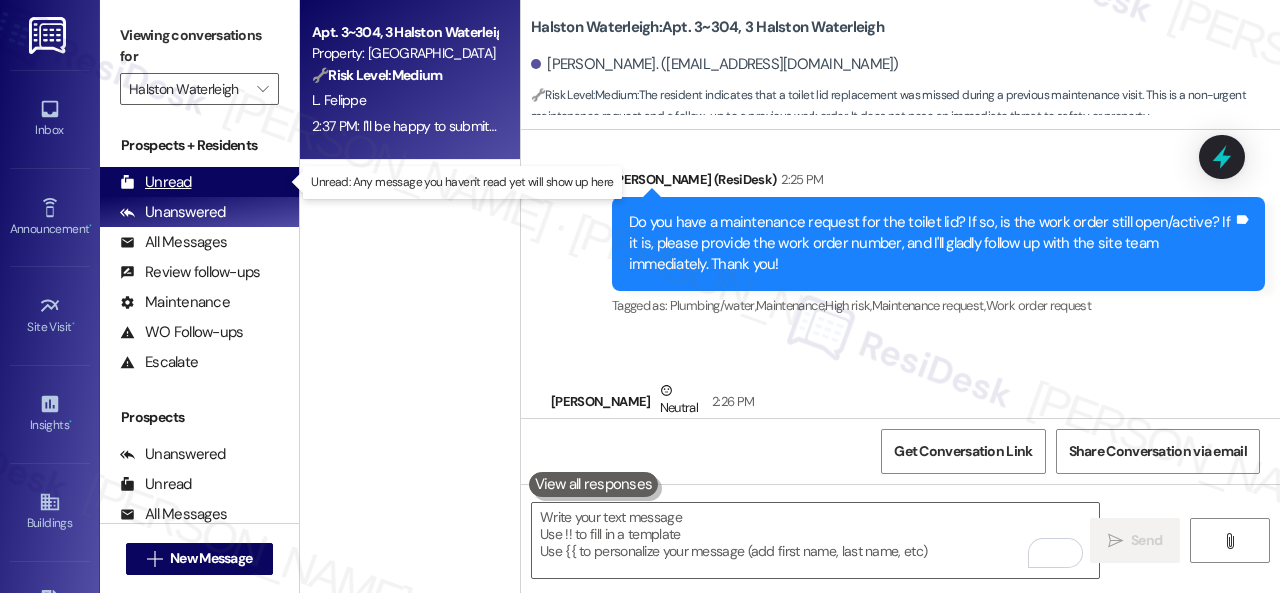 click on "Unread" at bounding box center [156, 182] 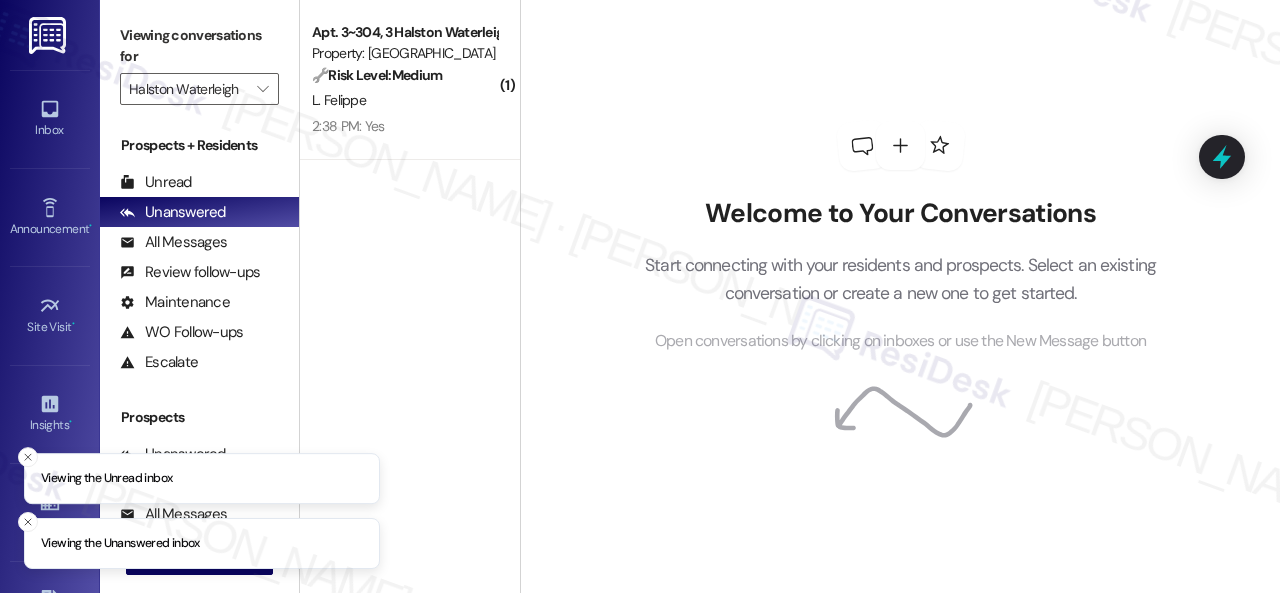scroll, scrollTop: 0, scrollLeft: 0, axis: both 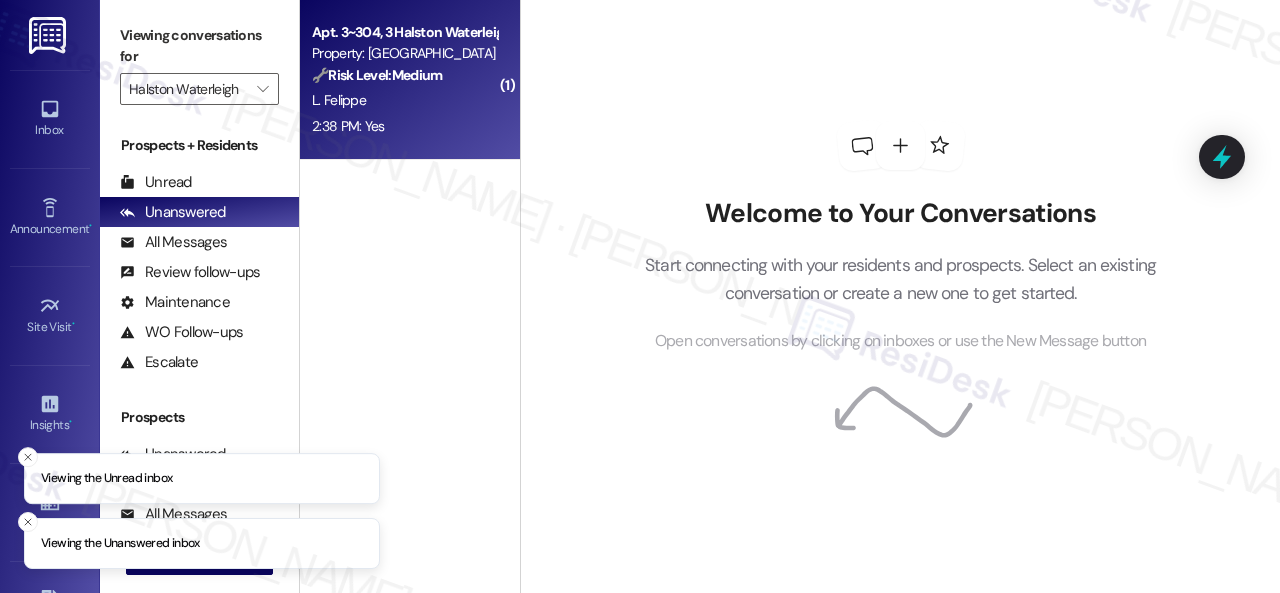 click on "L. Felippe" at bounding box center [404, 100] 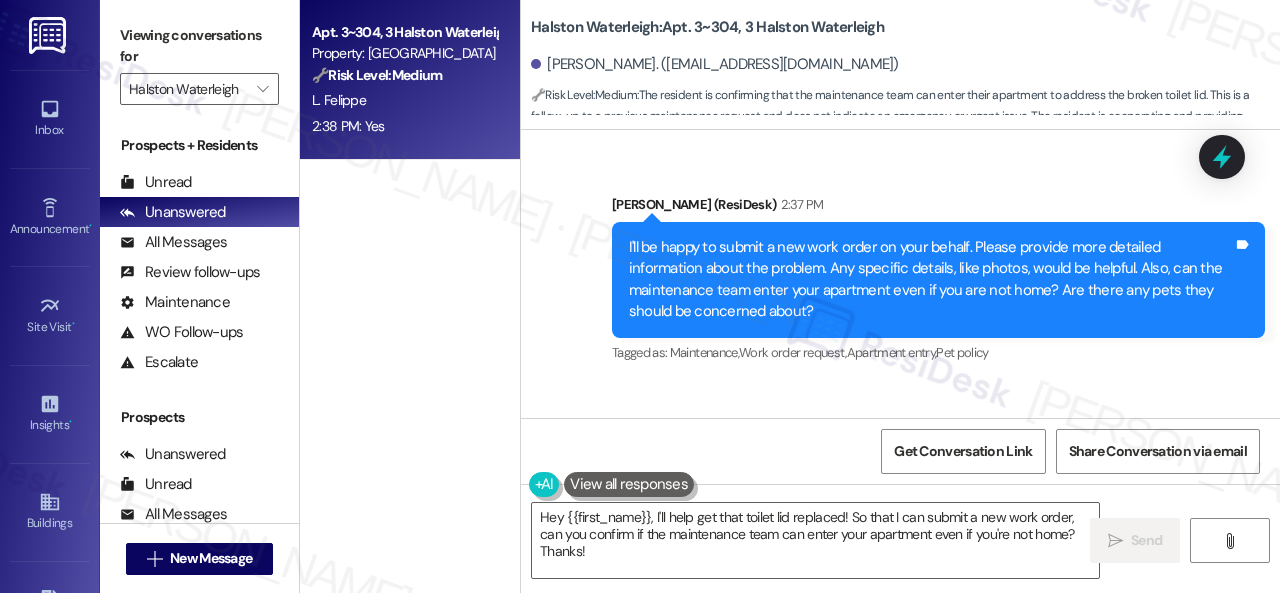 scroll, scrollTop: 35683, scrollLeft: 0, axis: vertical 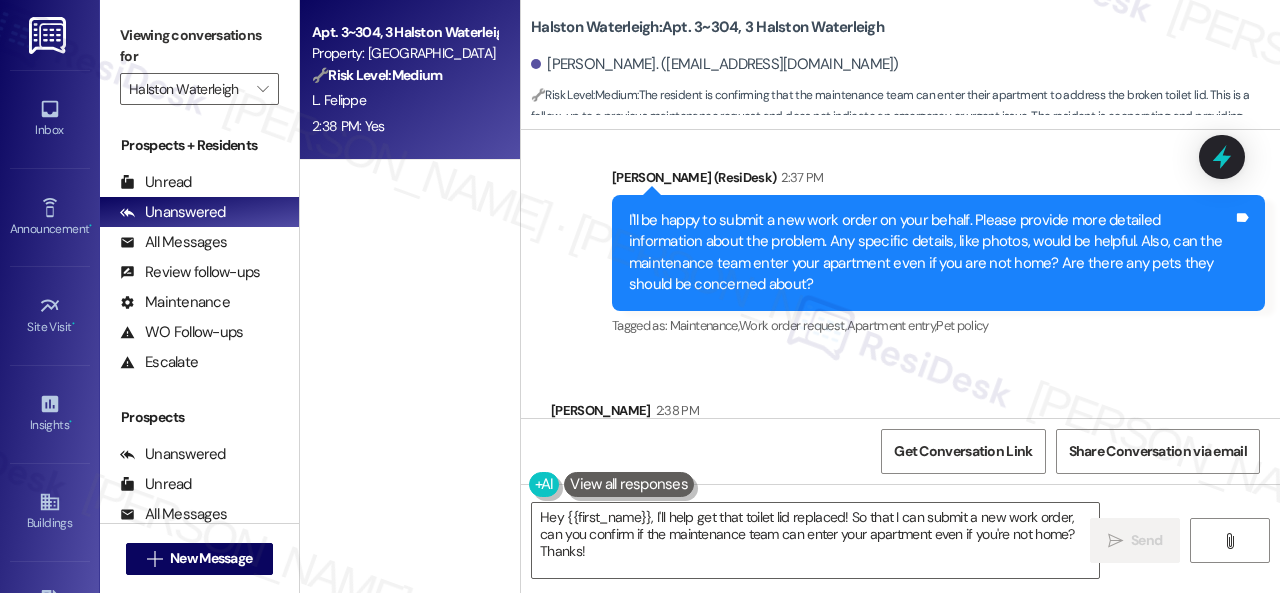 drag, startPoint x: 602, startPoint y: 553, endPoint x: 489, endPoint y: 511, distance: 120.552895 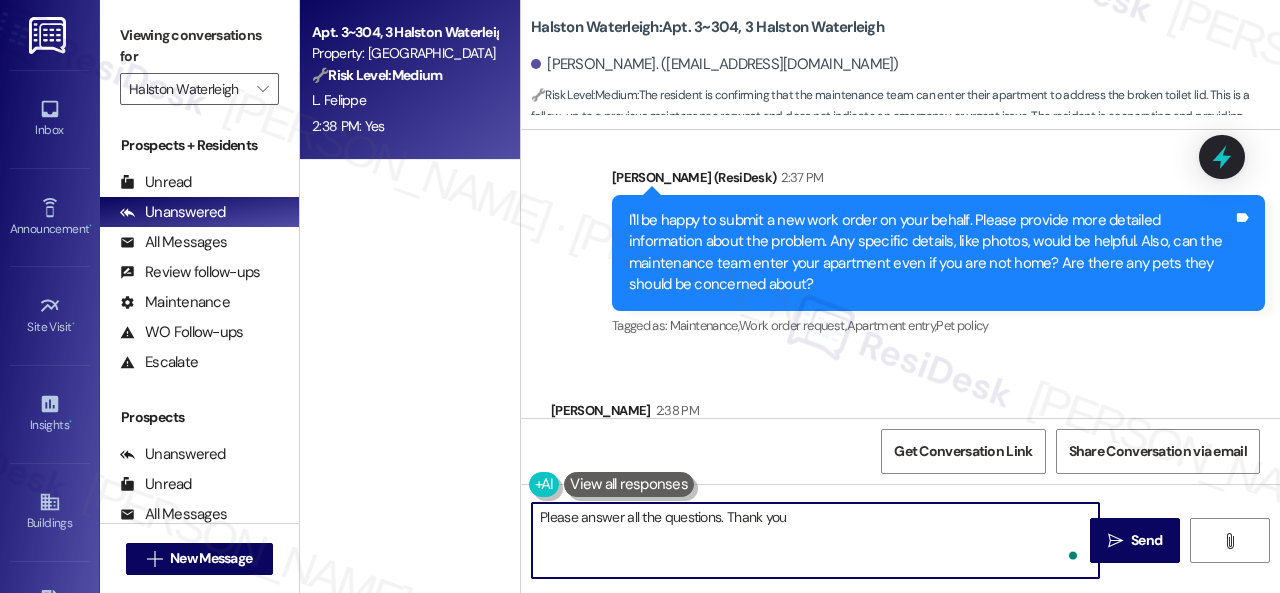 type on "Please answer all the questions. Thank you." 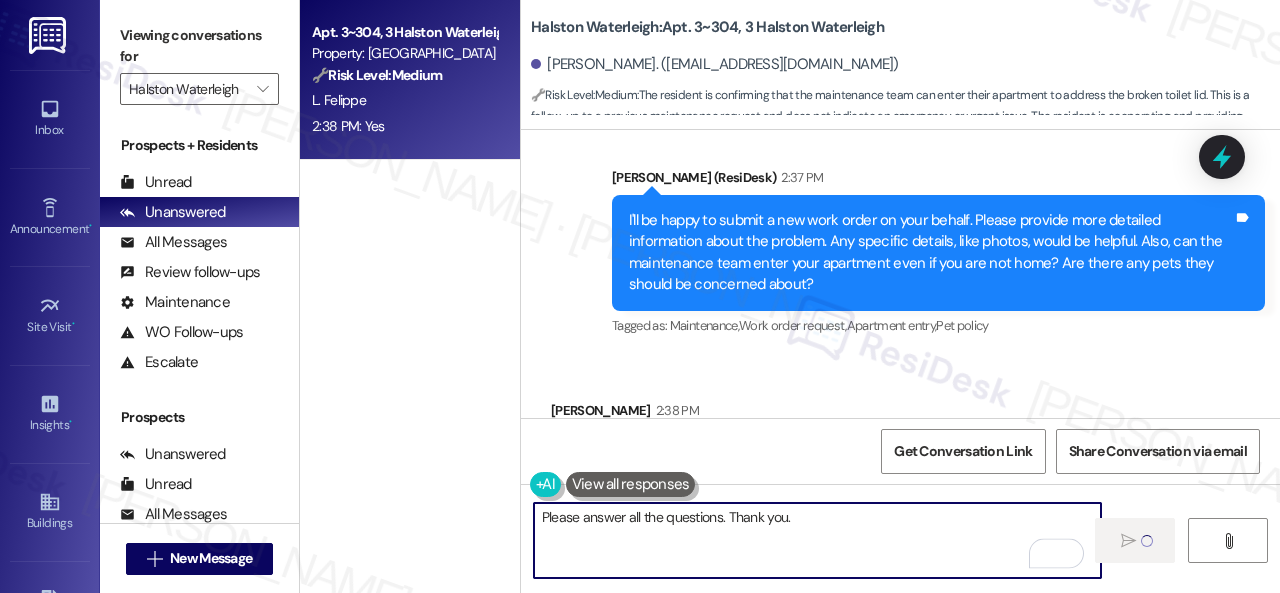 type 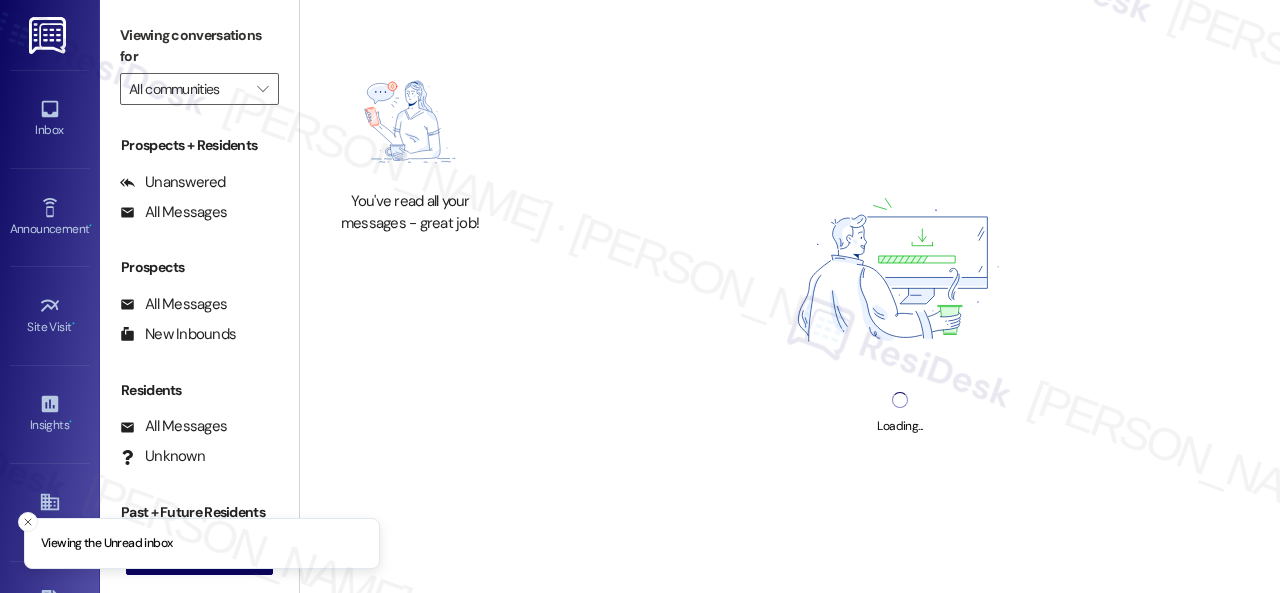 type on "Halston Waterleigh" 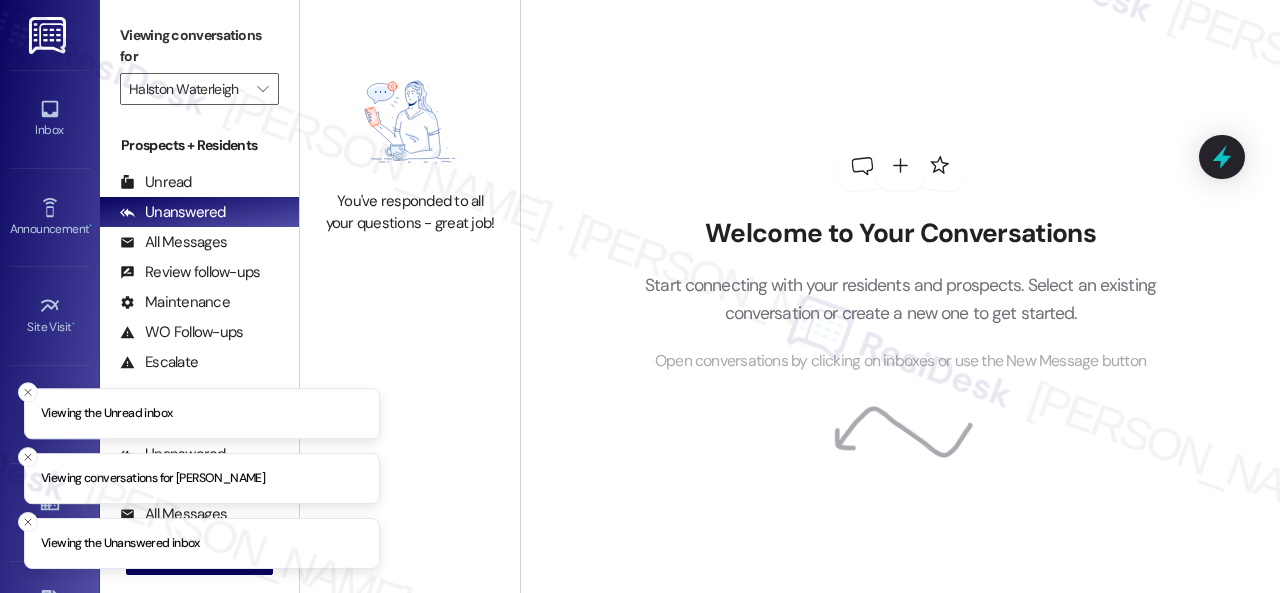scroll, scrollTop: 0, scrollLeft: 0, axis: both 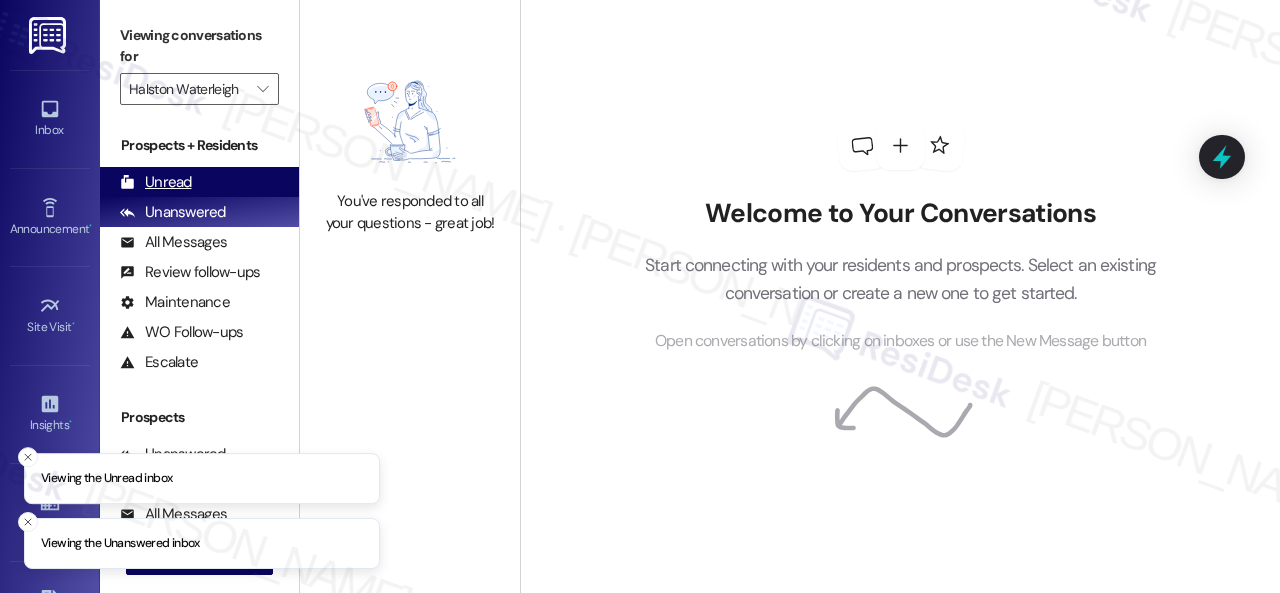 click on "Unread" at bounding box center [156, 182] 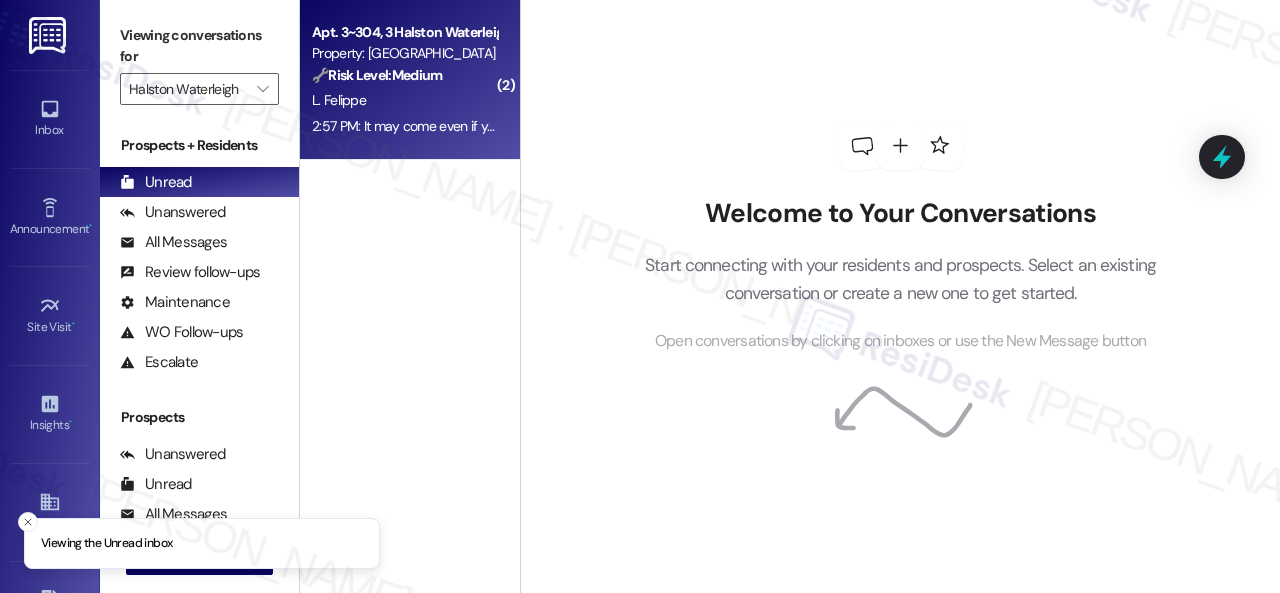 click on "L. Felippe" at bounding box center [404, 100] 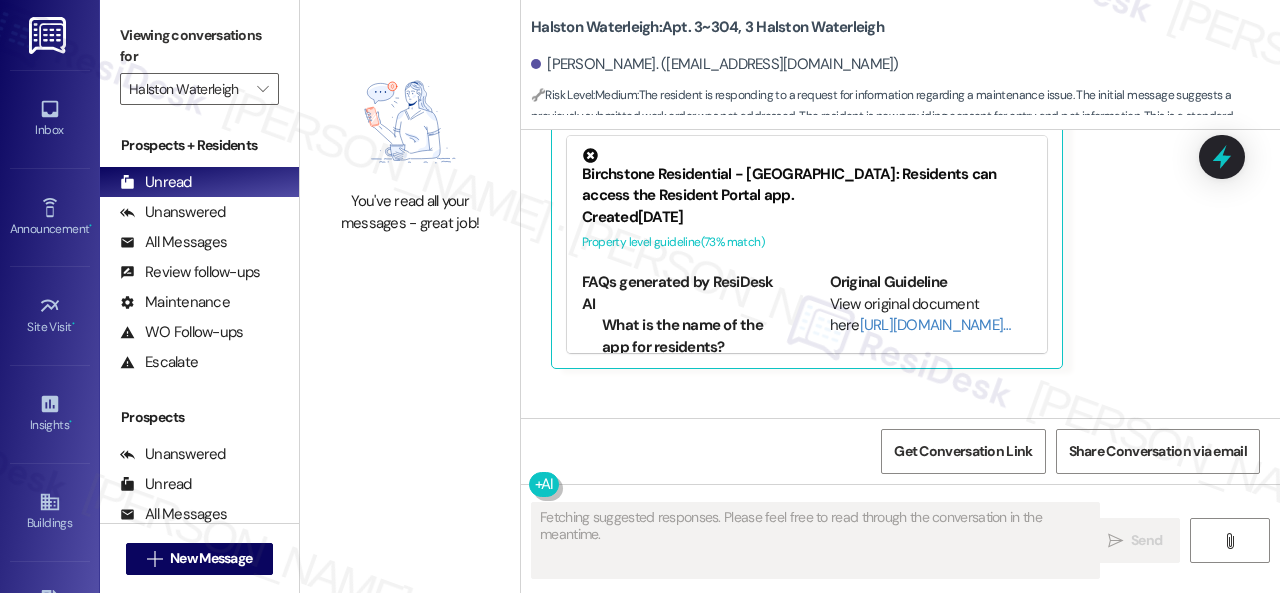 scroll, scrollTop: 36323, scrollLeft: 0, axis: vertical 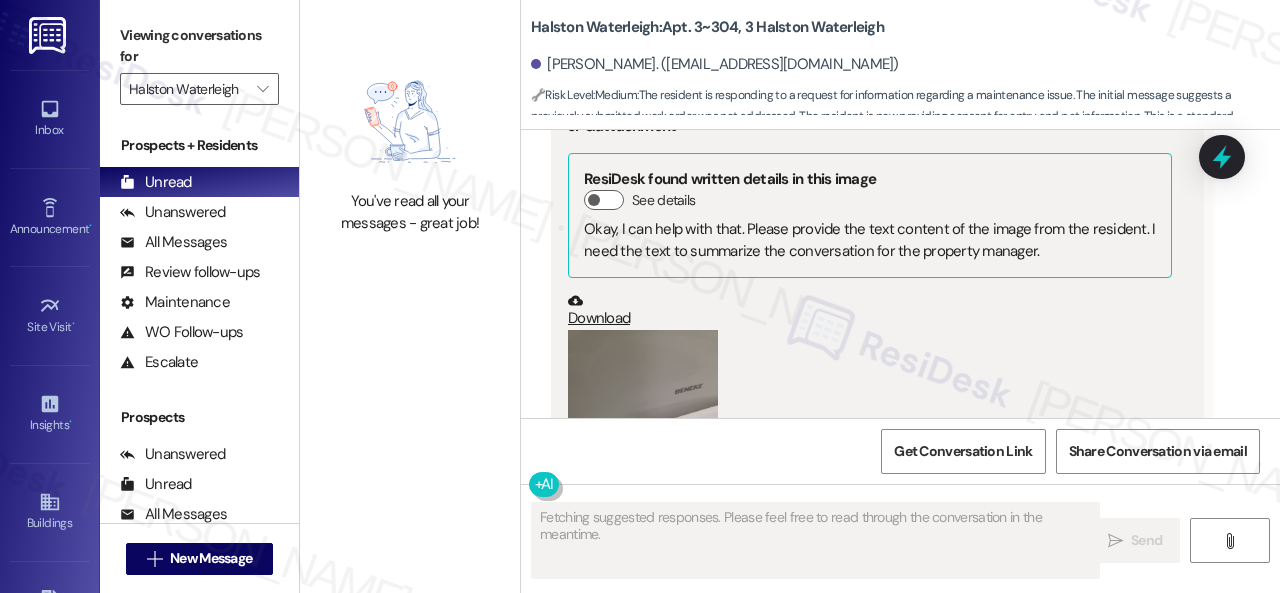 click at bounding box center [643, 430] 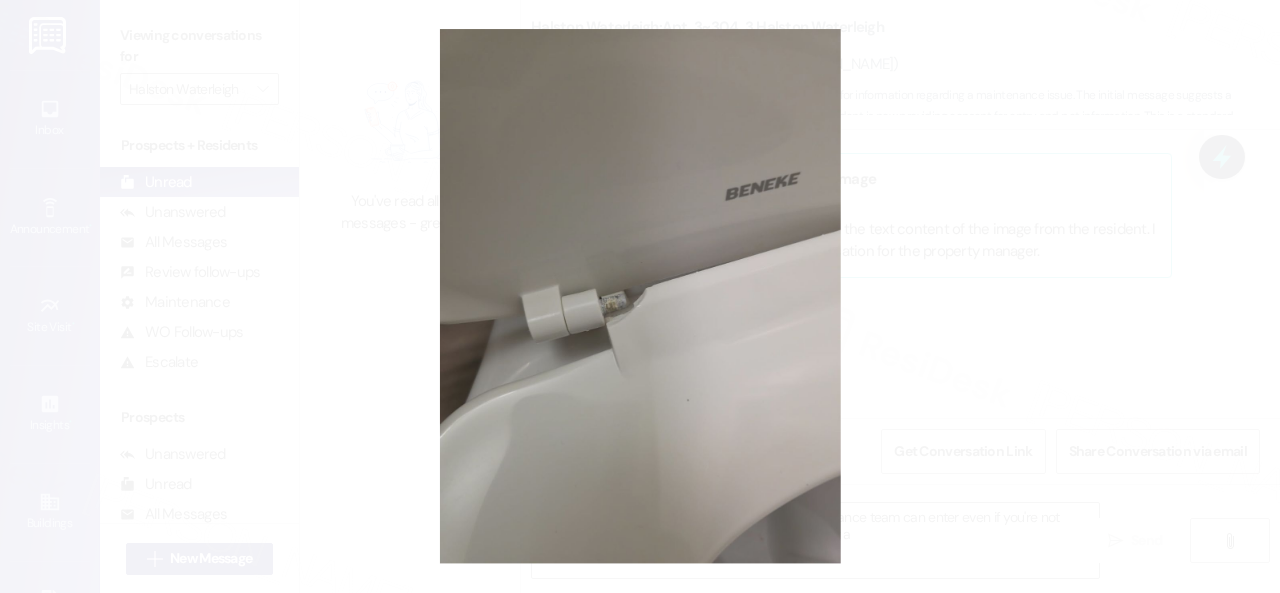 click at bounding box center (640, 296) 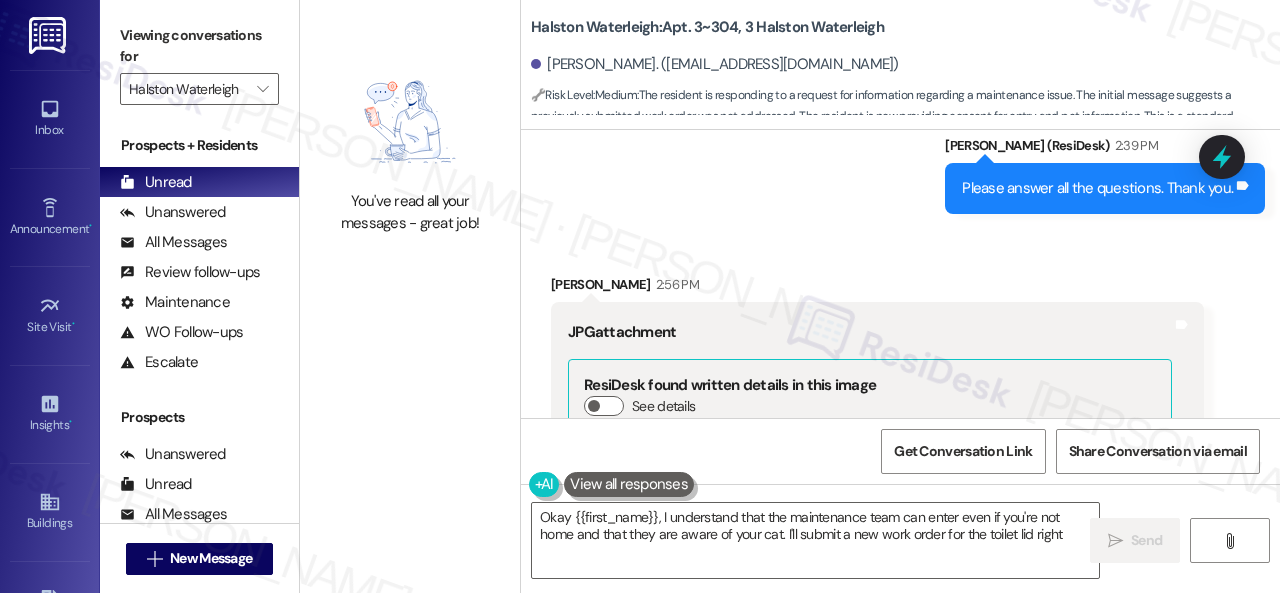 scroll, scrollTop: 36023, scrollLeft: 0, axis: vertical 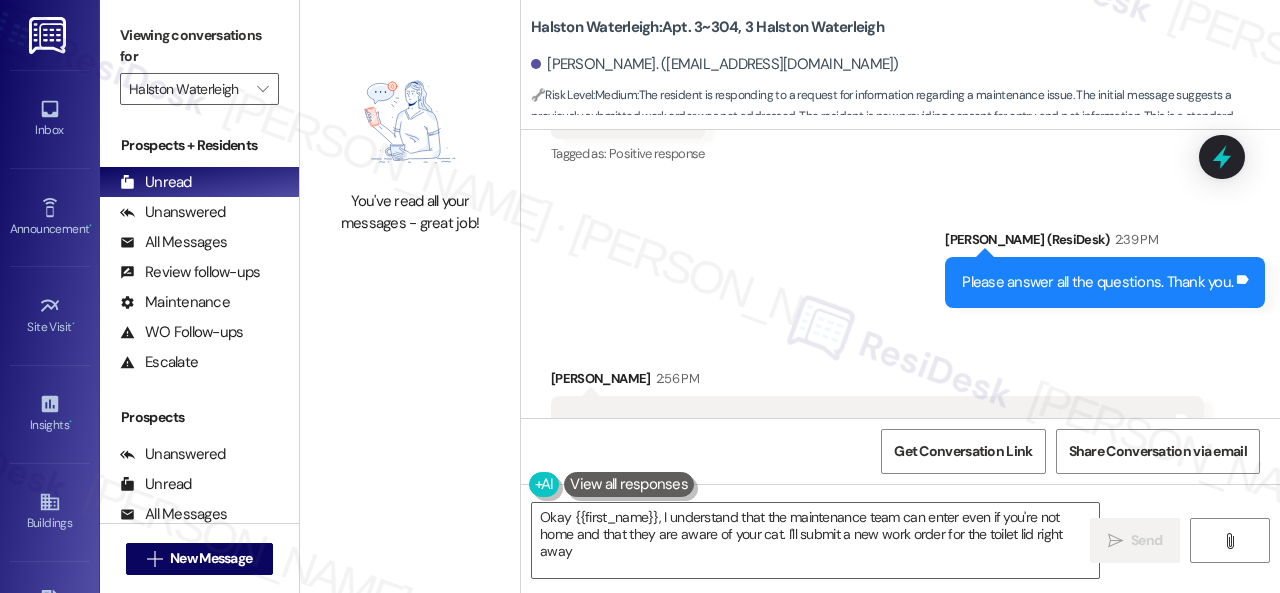 type on "Okay {{first_name}}, I understand that the maintenance team can enter even if you're not home and that they are aware of your cat. I'll submit a new work order for the toilet lid right away!" 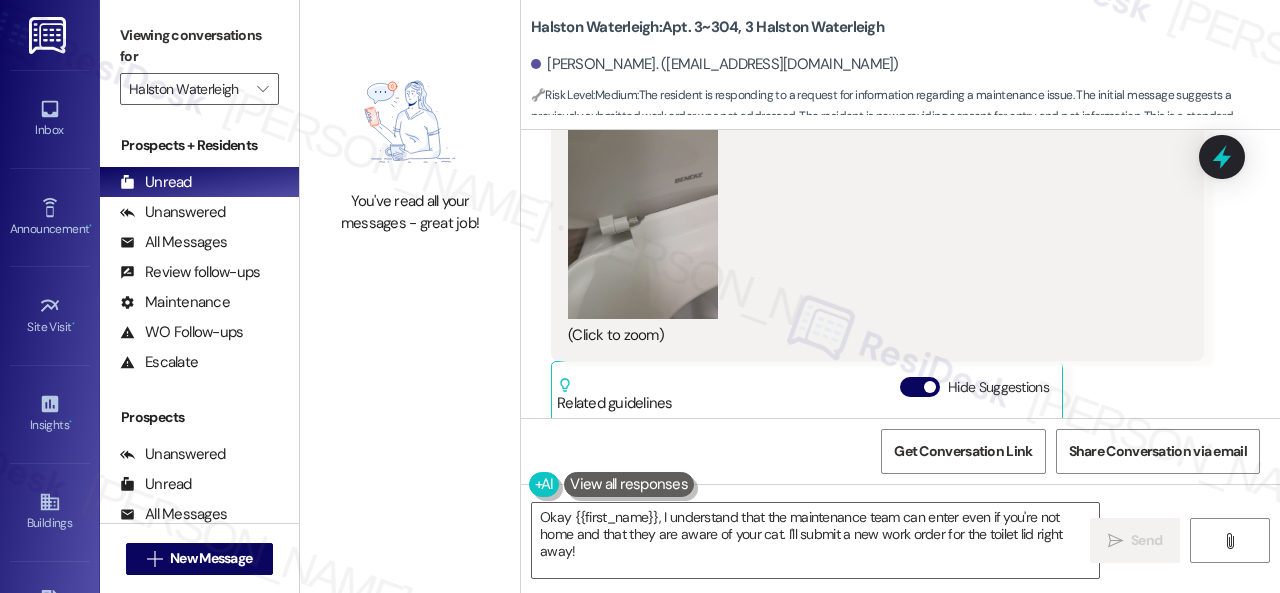 scroll, scrollTop: 36623, scrollLeft: 0, axis: vertical 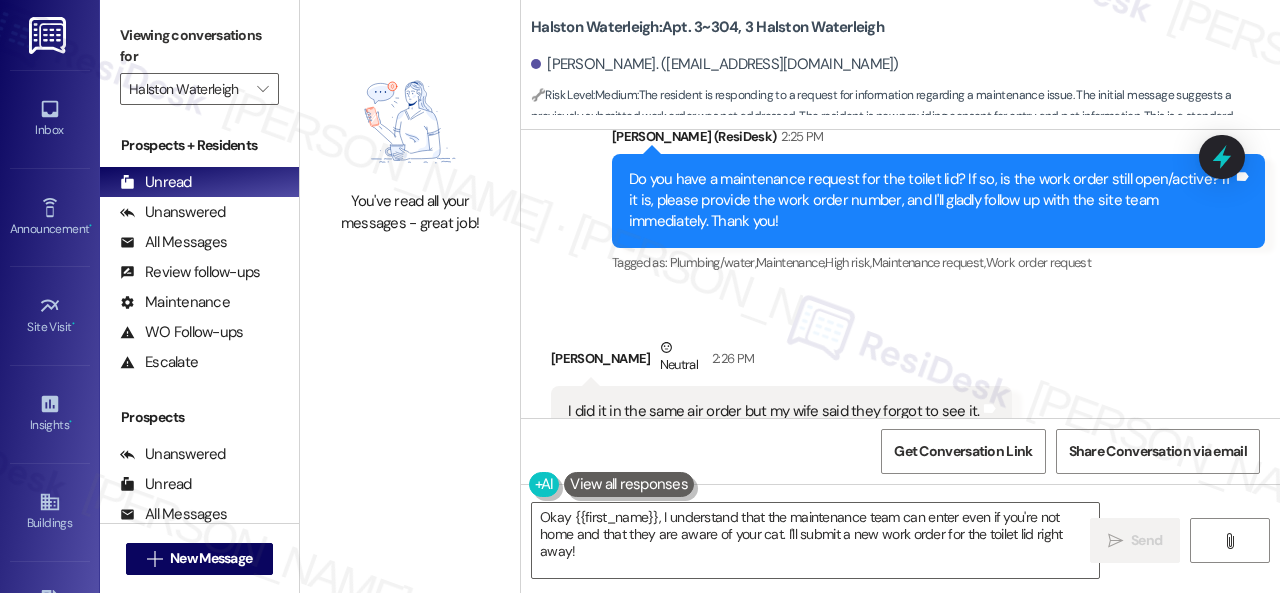 click on "Received via SMS Leandro Felippe   Neutral 2:26 PM I did it in the same air order but my wife said they forgot to see it.  Tags and notes Tagged as:   Bad experience Click to highlight conversations about Bad experience" at bounding box center [900, 387] 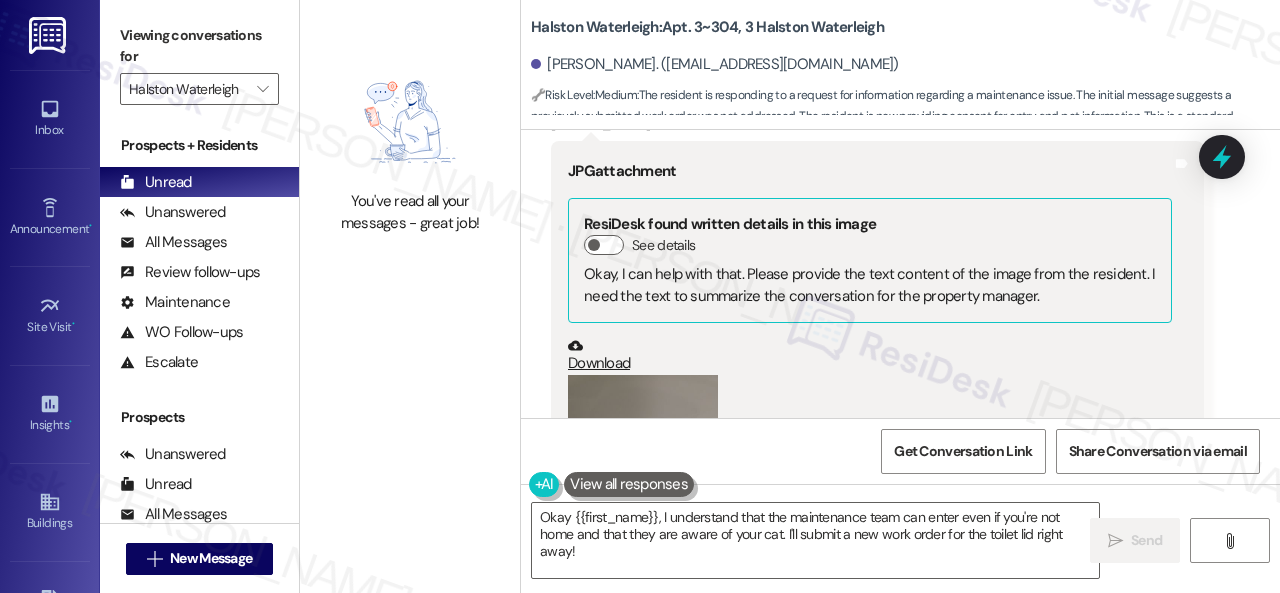scroll, scrollTop: 36323, scrollLeft: 0, axis: vertical 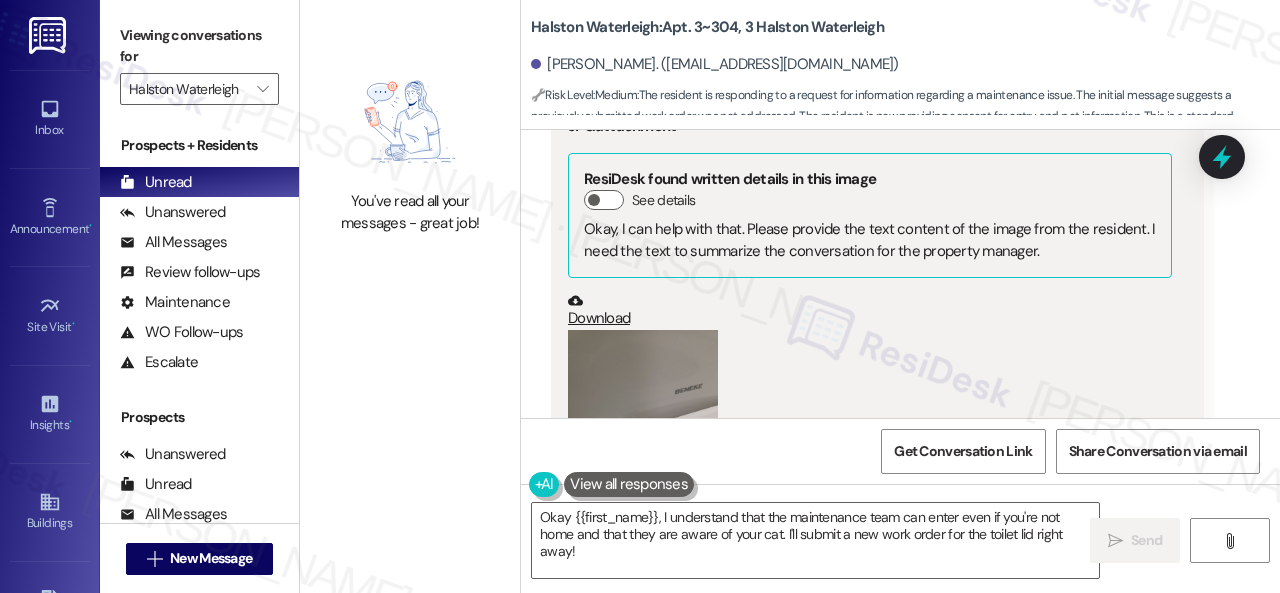 click at bounding box center (643, 430) 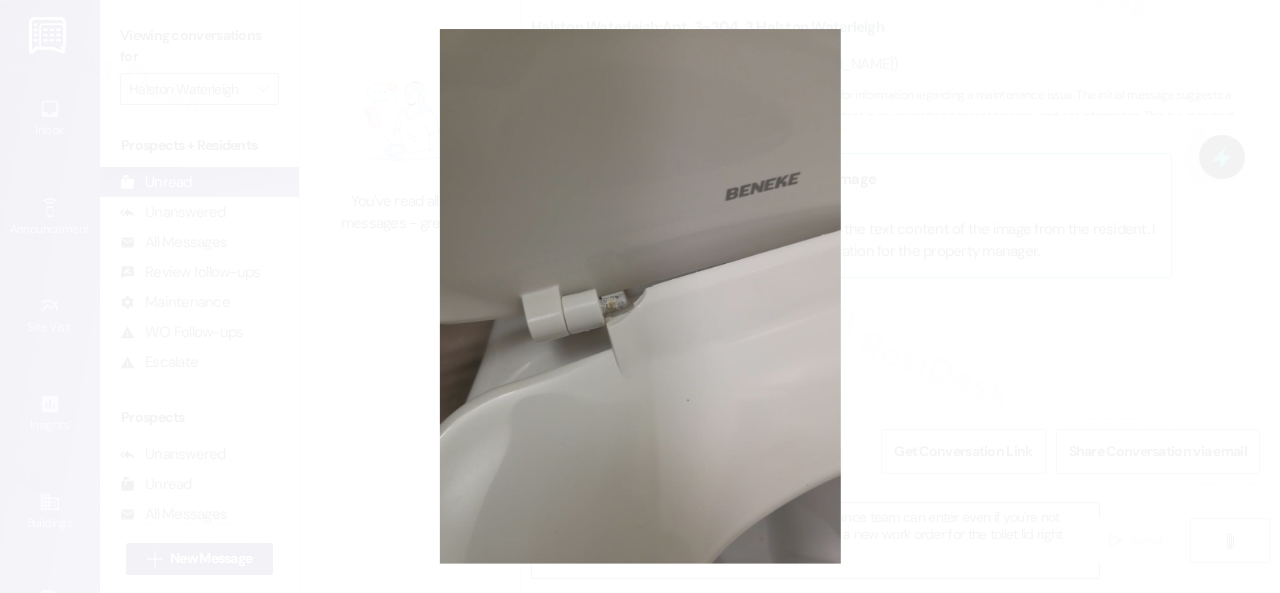 type 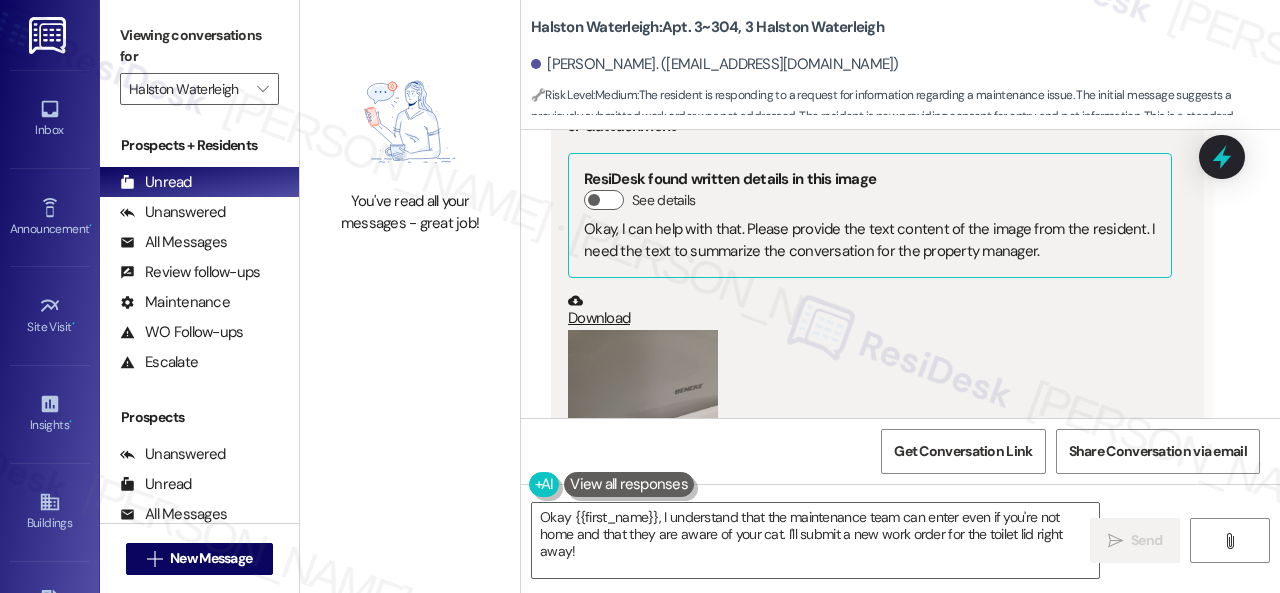 click on "Received via SMS Leandro Felippe 2:56 PM JPG  attachment ResiDesk found written details in this image   See details Okay, I can help with that. Please provide the text content of the image from the resident. I need the text to summarize the conversation for the property manager.
Download   (Click to zoom) Tags and notes  Related guidelines Hide Suggestions Birchstone Residential - Halston Waterleigh: Residents can access the Resident Portal app. Created  10 months ago Property level guideline  ( 73 % match) FAQs generated by ResiDesk AI What is the name of the app for residents? The app for residents is called Resident Portal. How do I download the Resident Portal app? You can download the Resident Portal app from your device's app store, such as the Apple App Store or Google Play Store. What features does the Resident Portal app offer? Is the Resident Portal app free to use? Do I need to create an account to use the Resident Portal app? Is my personal information secure on the Resident Portal app?  ( 72" at bounding box center [900, 524] 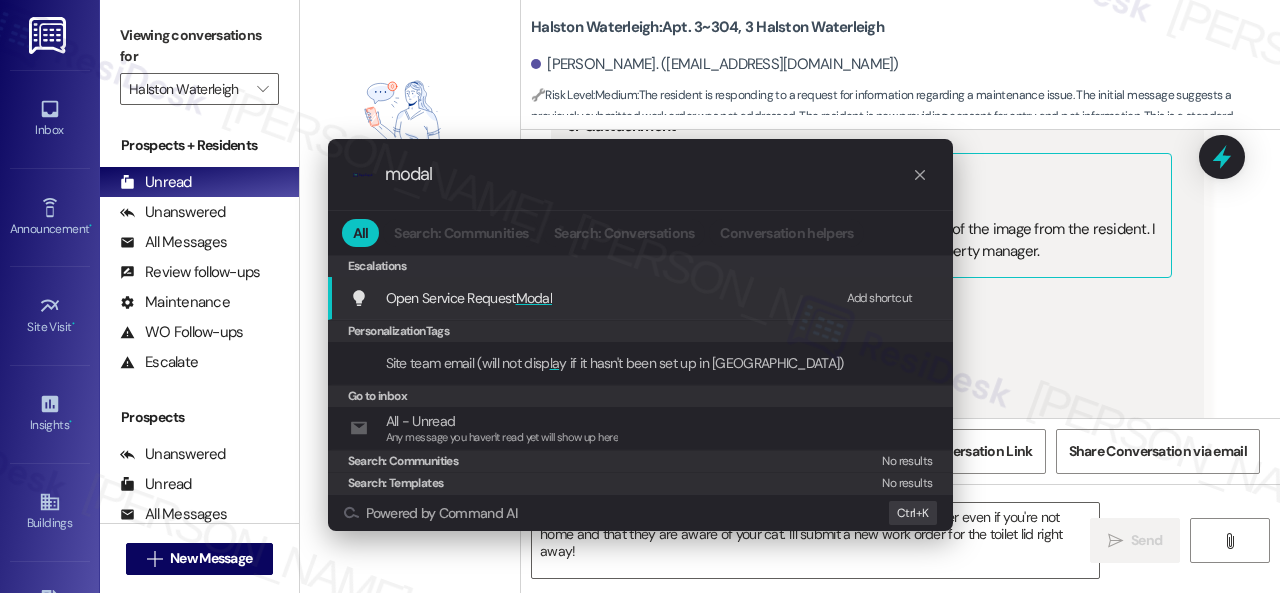 click on "Add shortcut" at bounding box center (880, 298) 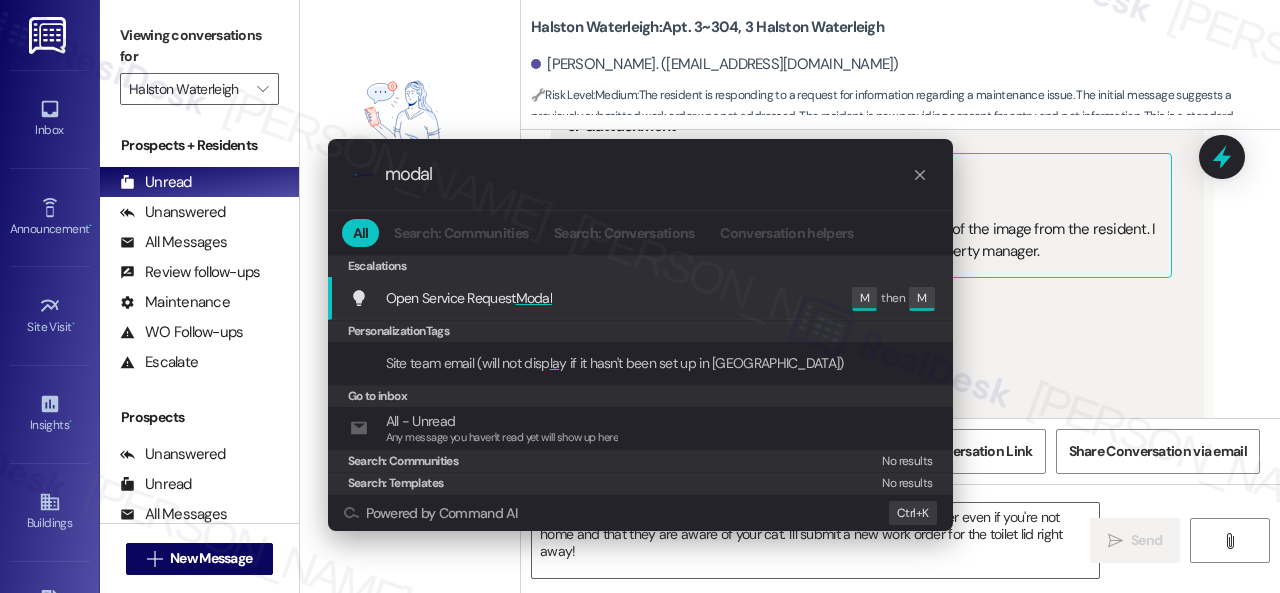 click on "Modal" at bounding box center [534, 298] 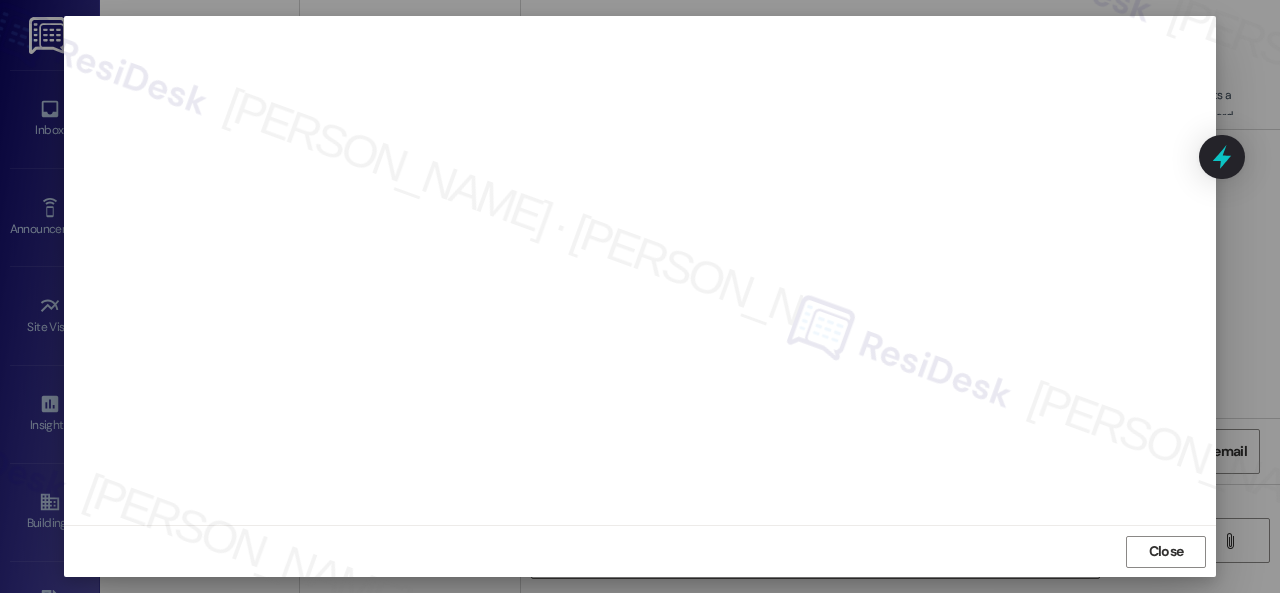 scroll, scrollTop: 10, scrollLeft: 0, axis: vertical 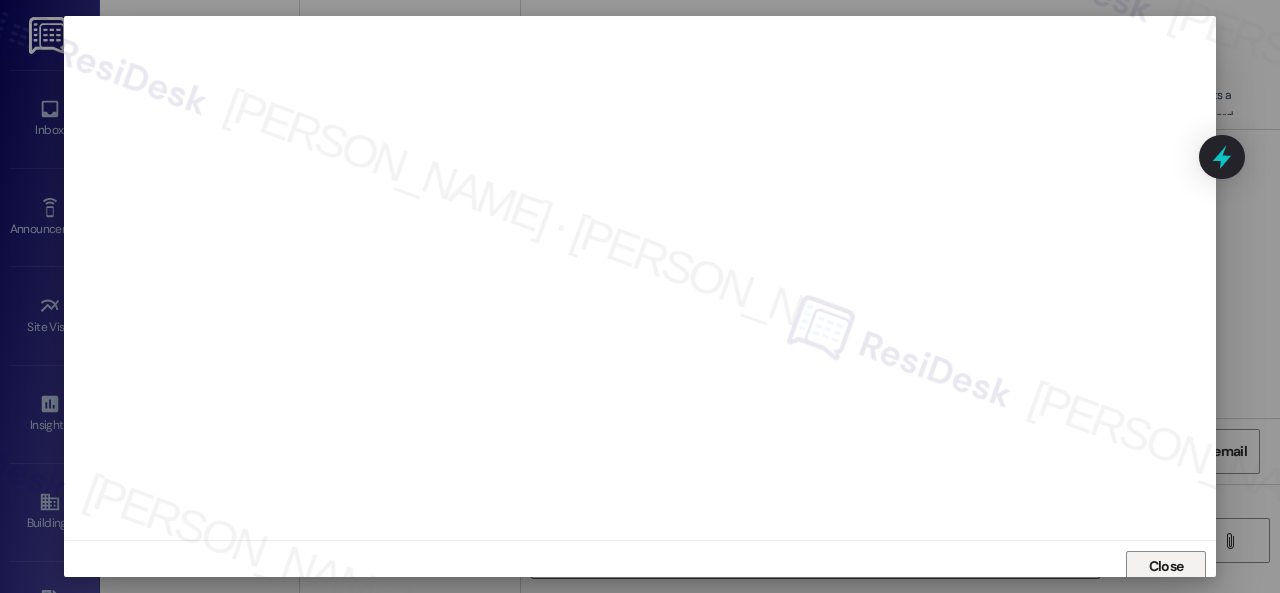 click on "Close" at bounding box center (1166, 566) 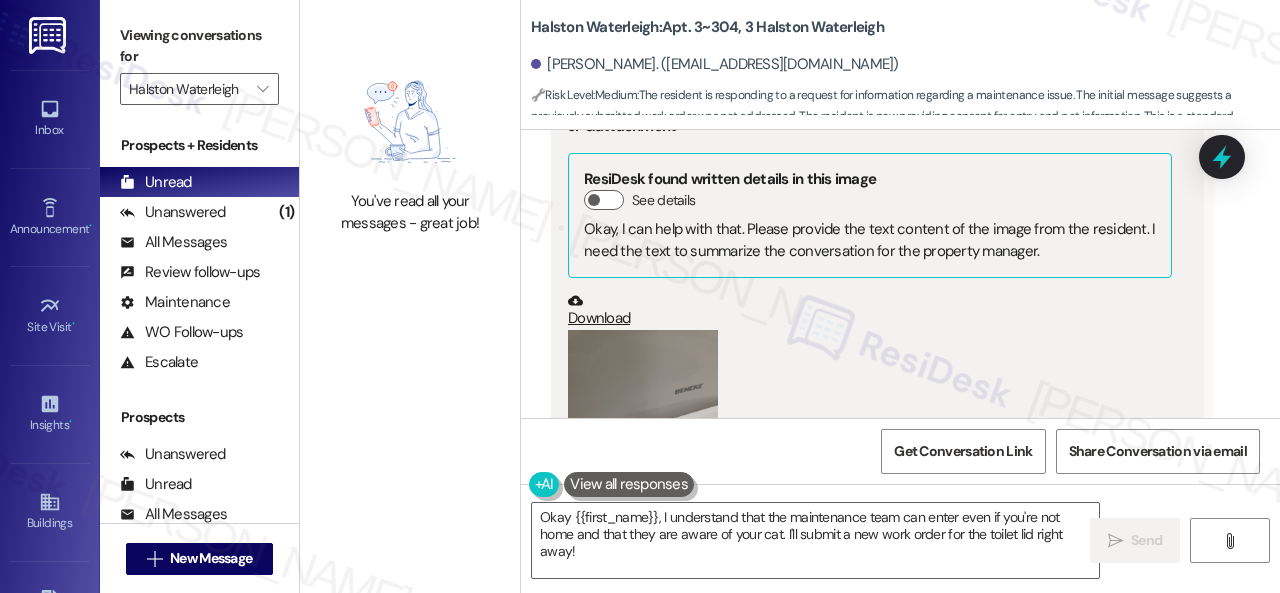 click on "(Click to zoom)" at bounding box center [870, 444] 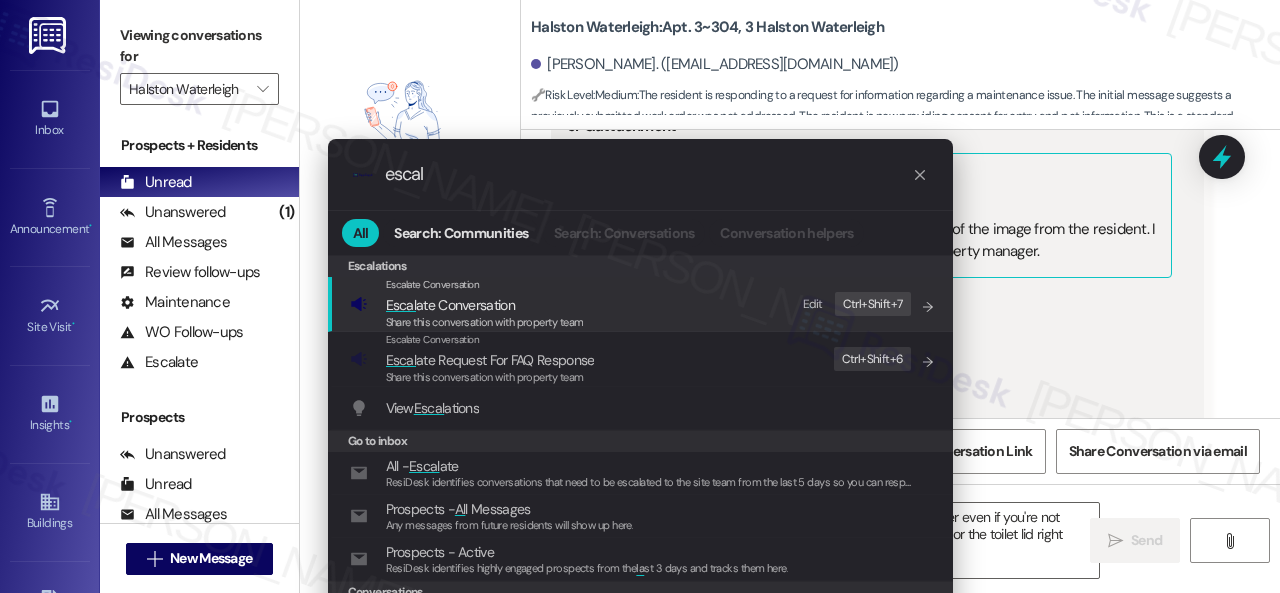 type on "escal" 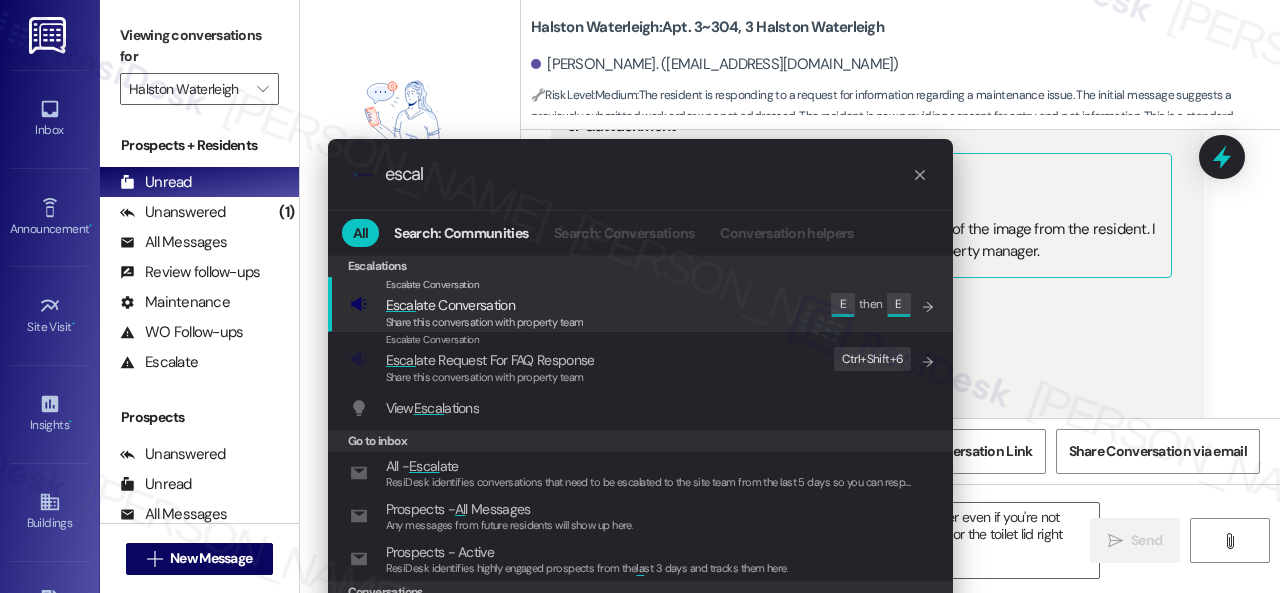 click 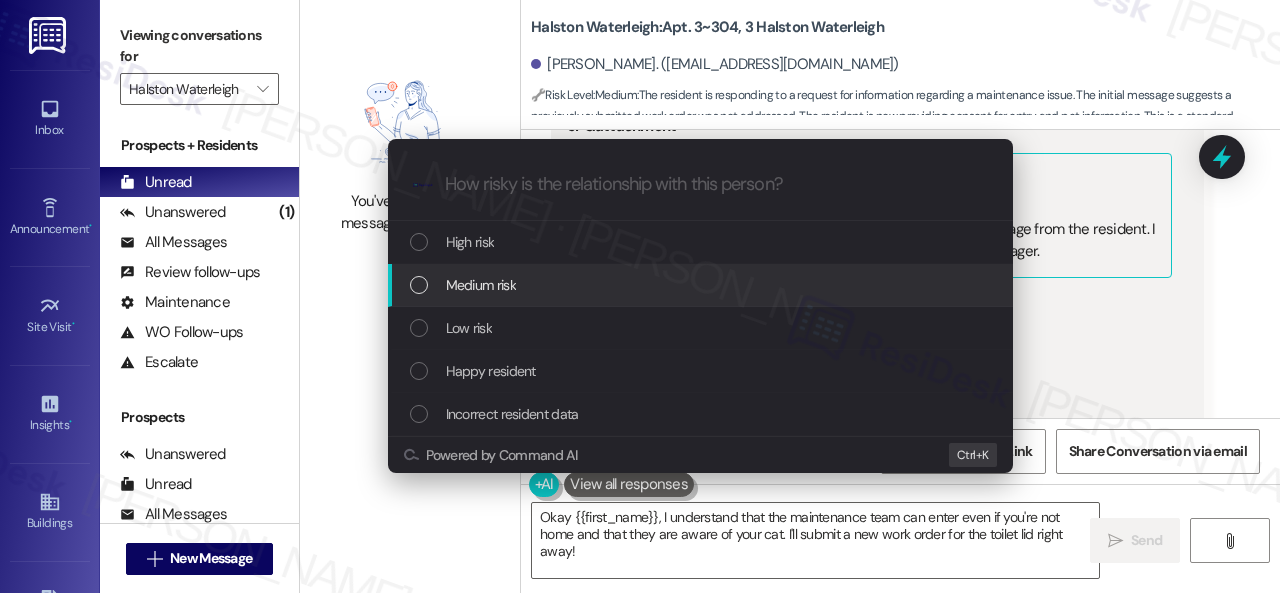 click on "Medium risk" at bounding box center [481, 285] 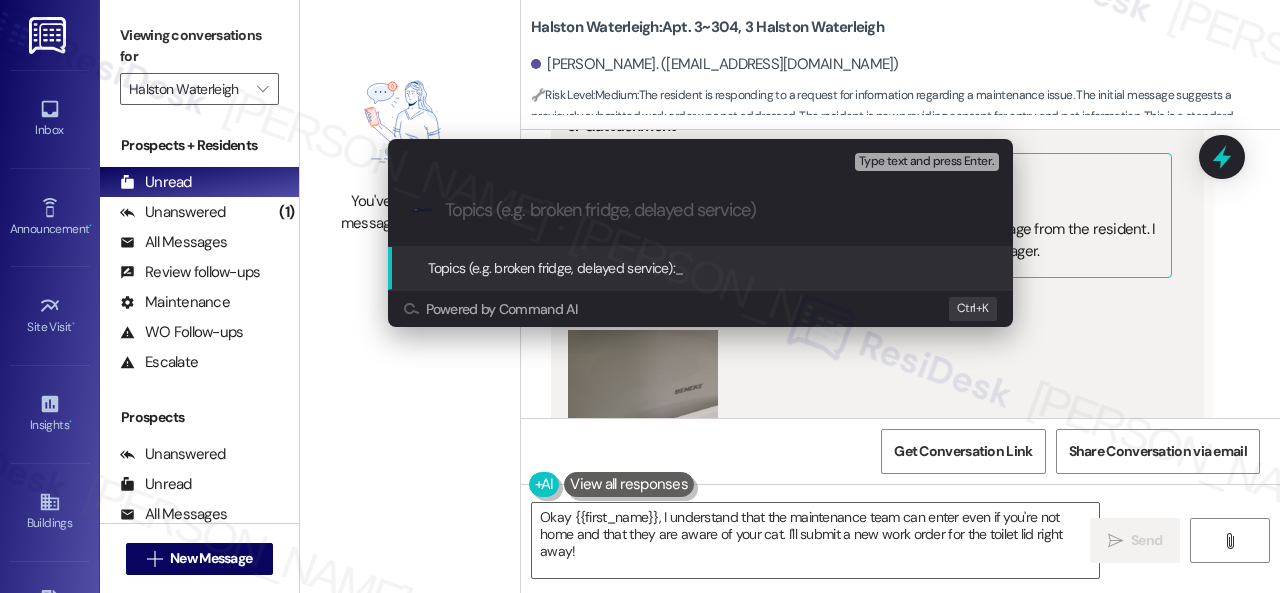 paste on "New work order/s submitted - Toilet seat issue" 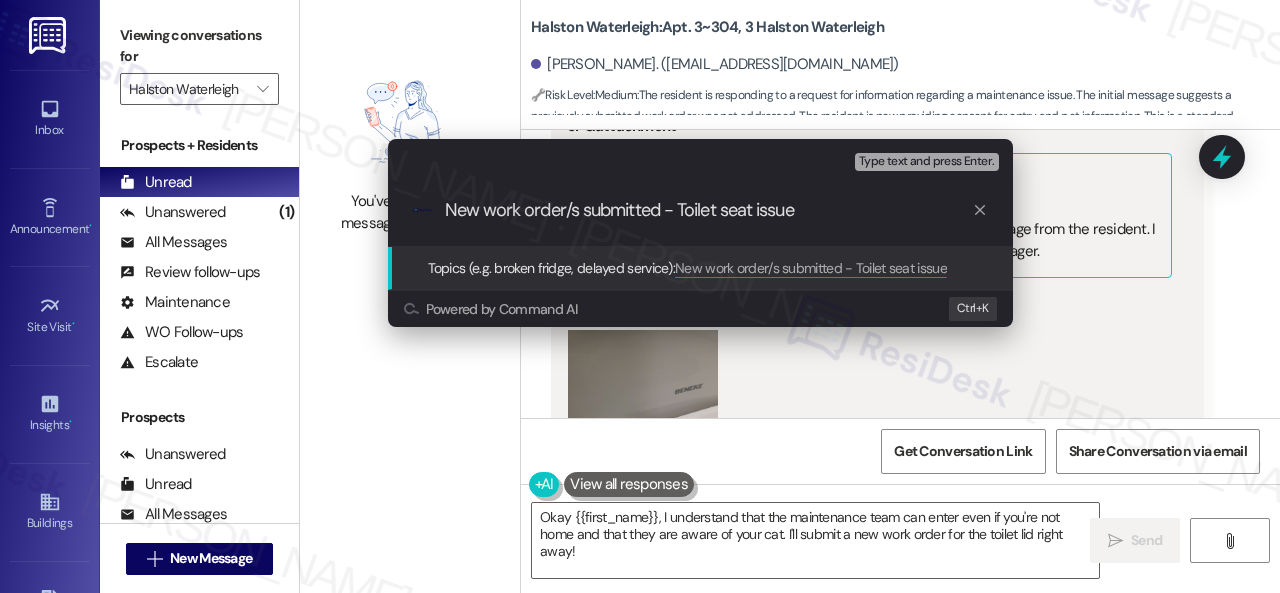 type 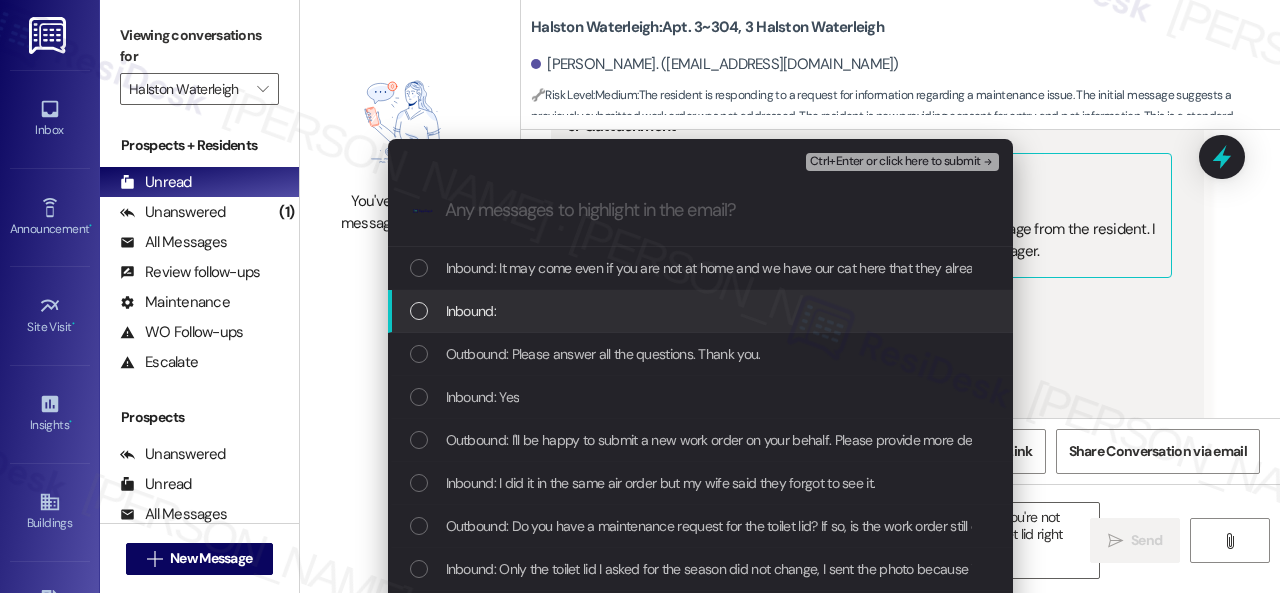 click on "Inbound:" at bounding box center [471, 311] 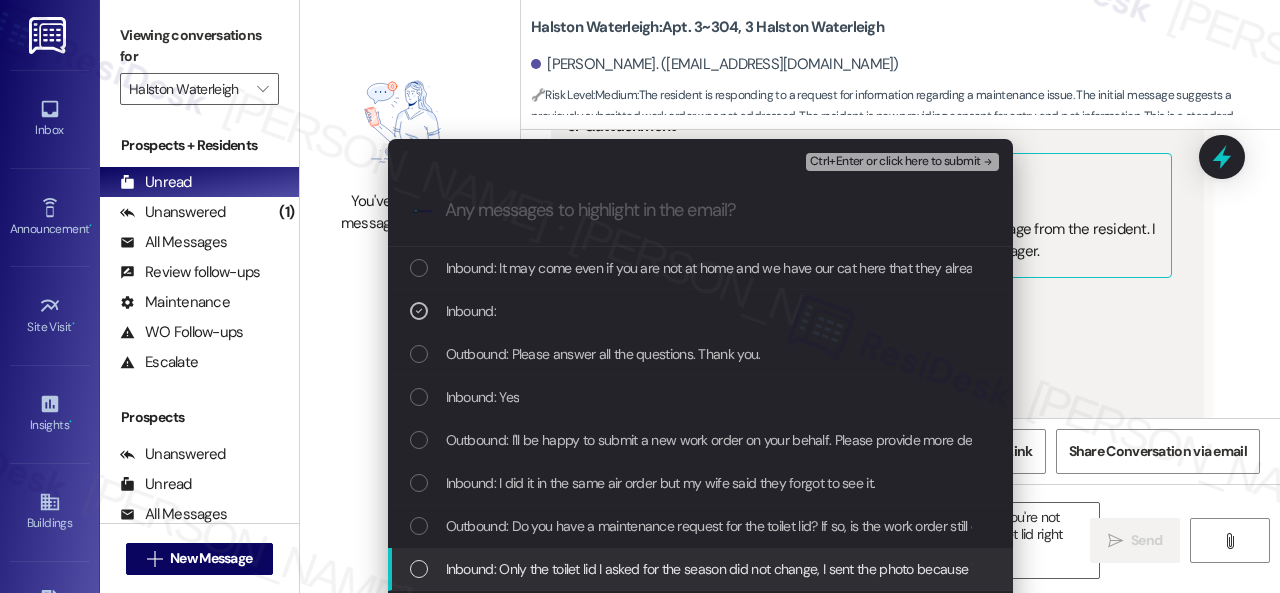 click on "Inbound: Only the toilet lid I asked for the season did not change, I sent the photo because it is broken." at bounding box center (741, 569) 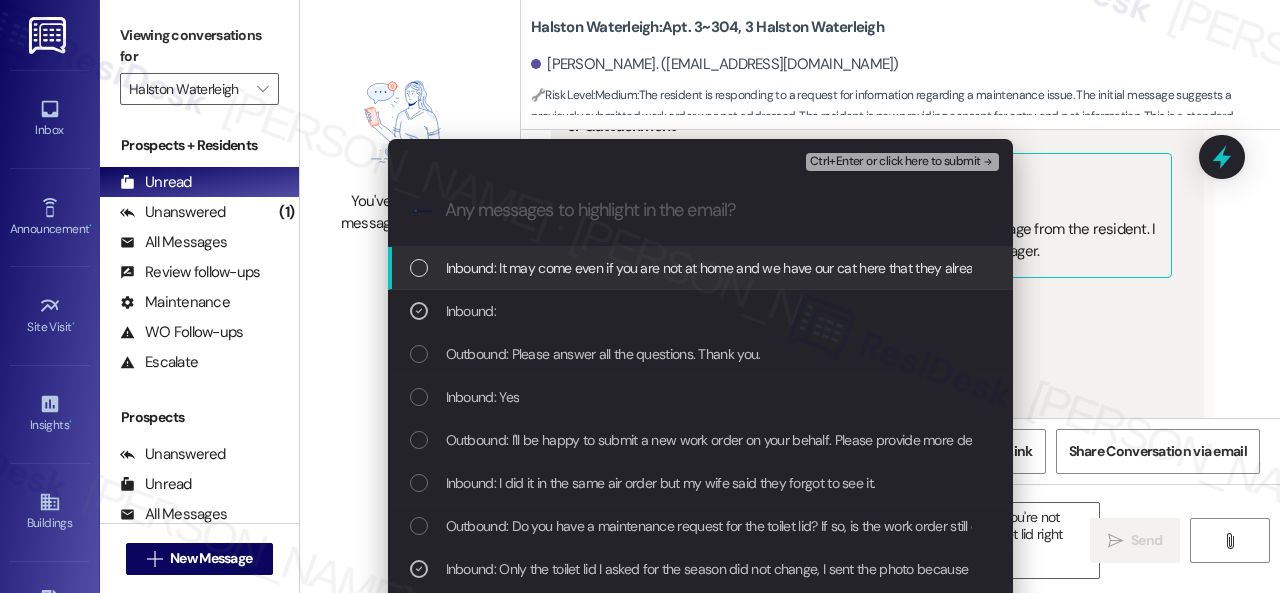 click on "Ctrl+Enter or click here to submit" at bounding box center [895, 162] 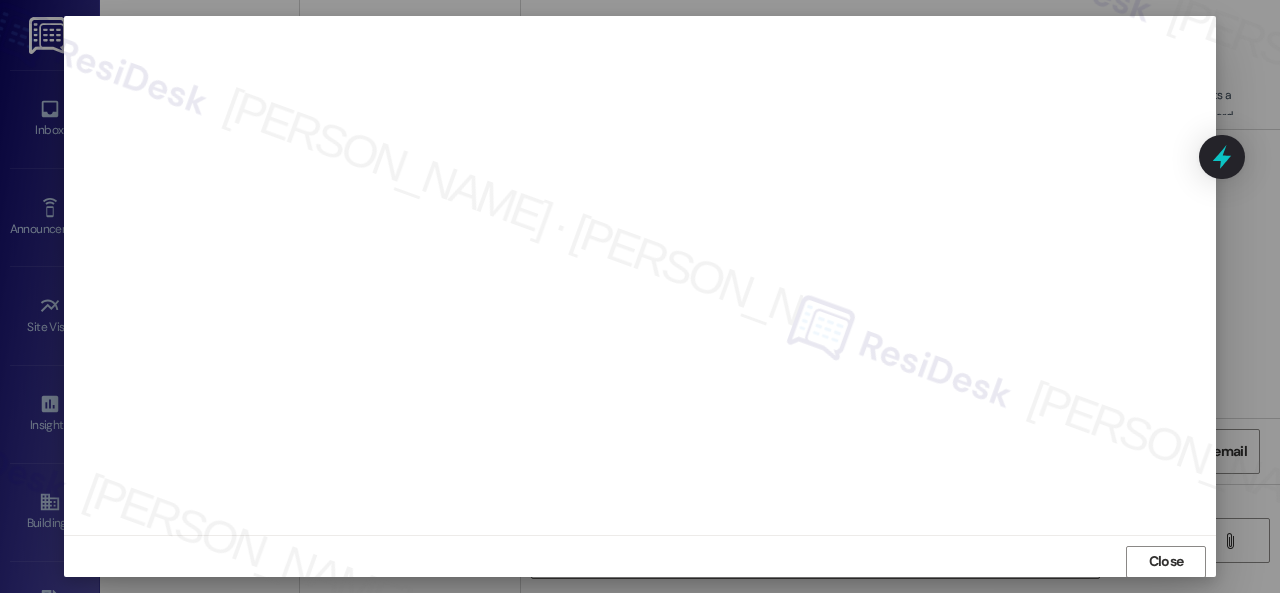 scroll, scrollTop: 25, scrollLeft: 0, axis: vertical 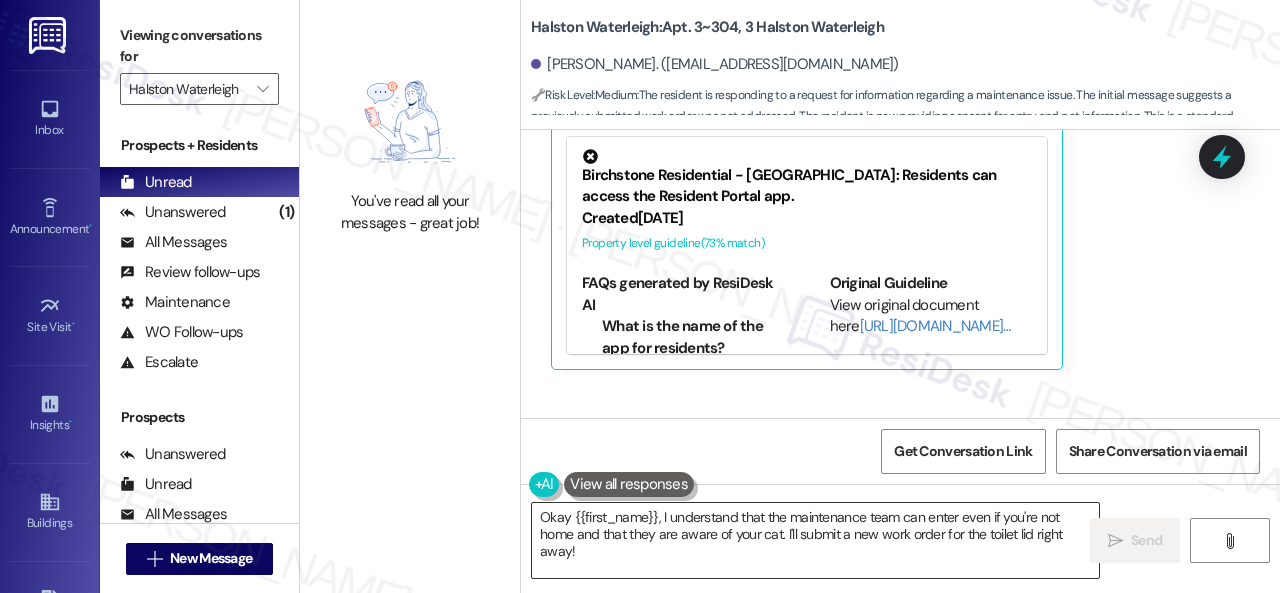 click on "Okay {{first_name}}, I understand that the maintenance team can enter even if you're not home and that they are aware of your cat. I'll submit a new work order for the toilet lid right away!" at bounding box center (815, 540) 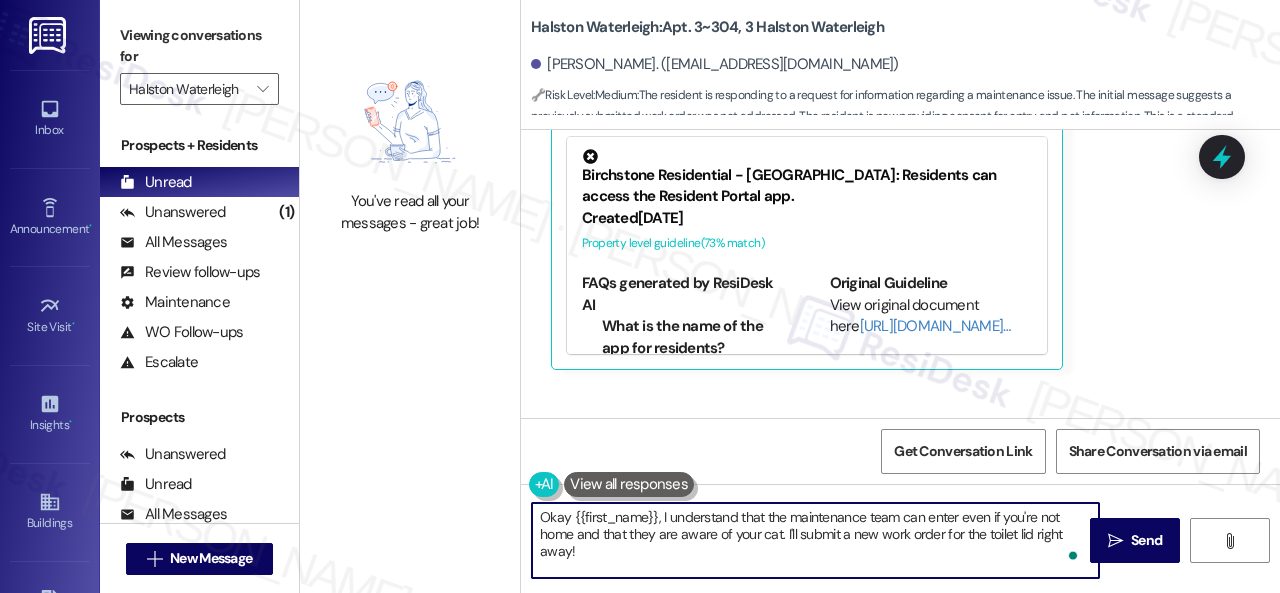 paste on "Thank you. I've submitted a work order on your behalf and notified the site team. Please let me know if you have an update or need anything else." 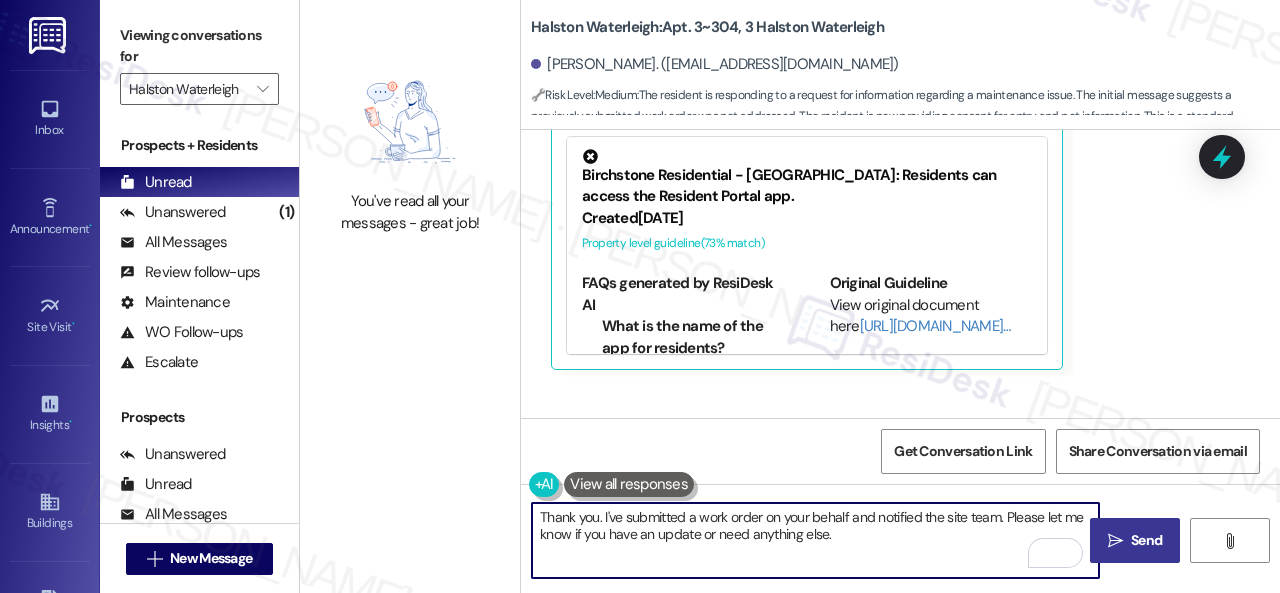 type on "Thank you. I've submitted a work order on your behalf and notified the site team. Please let me know if you have an update or need anything else." 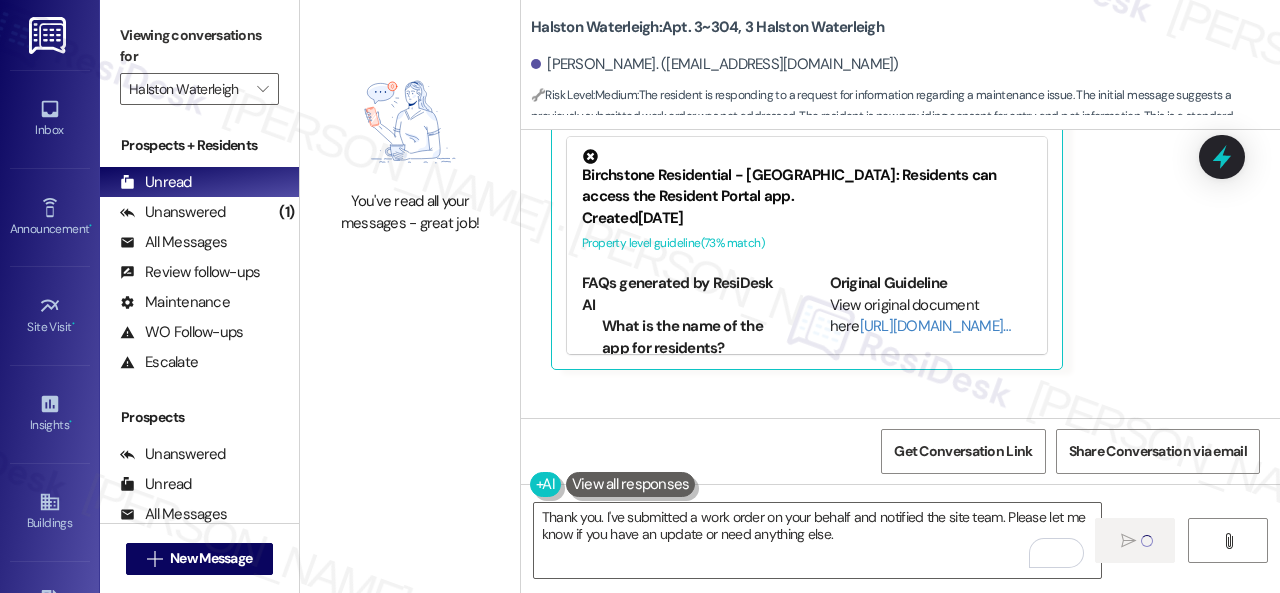 type 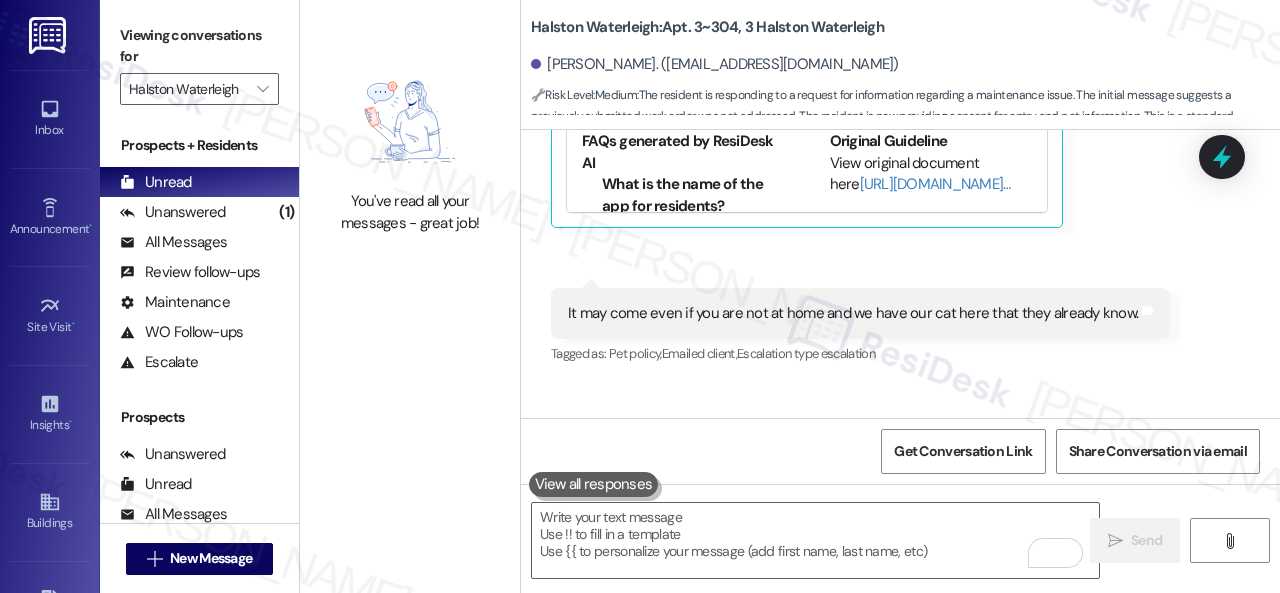 scroll, scrollTop: 36984, scrollLeft: 0, axis: vertical 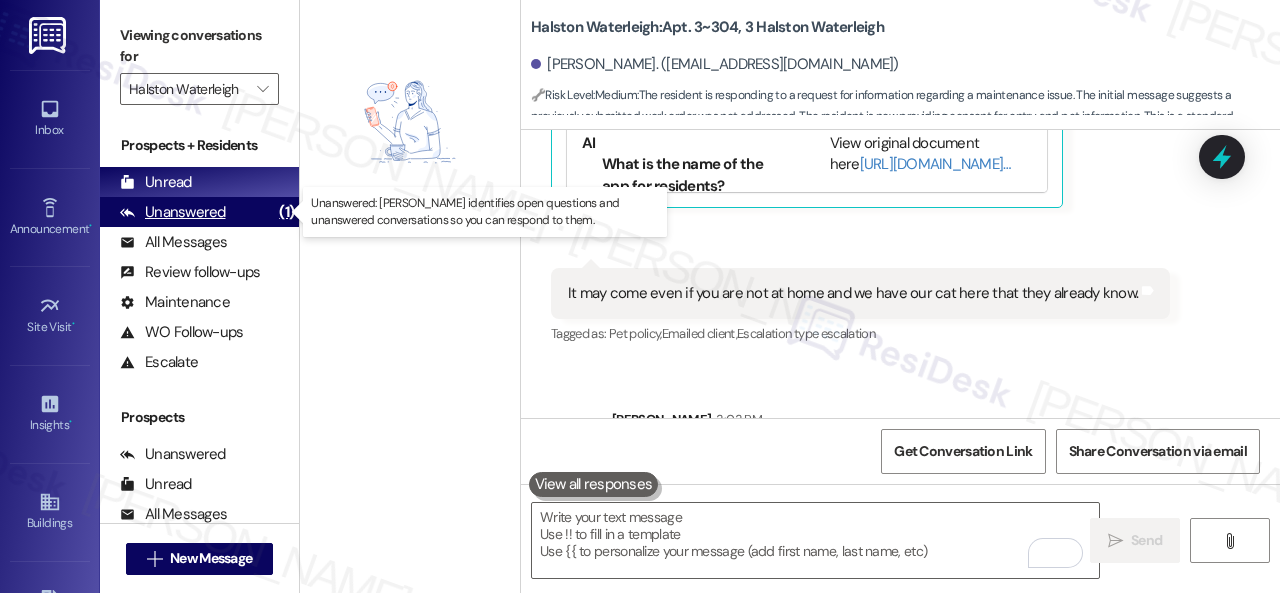 click on "Unanswered" at bounding box center (173, 212) 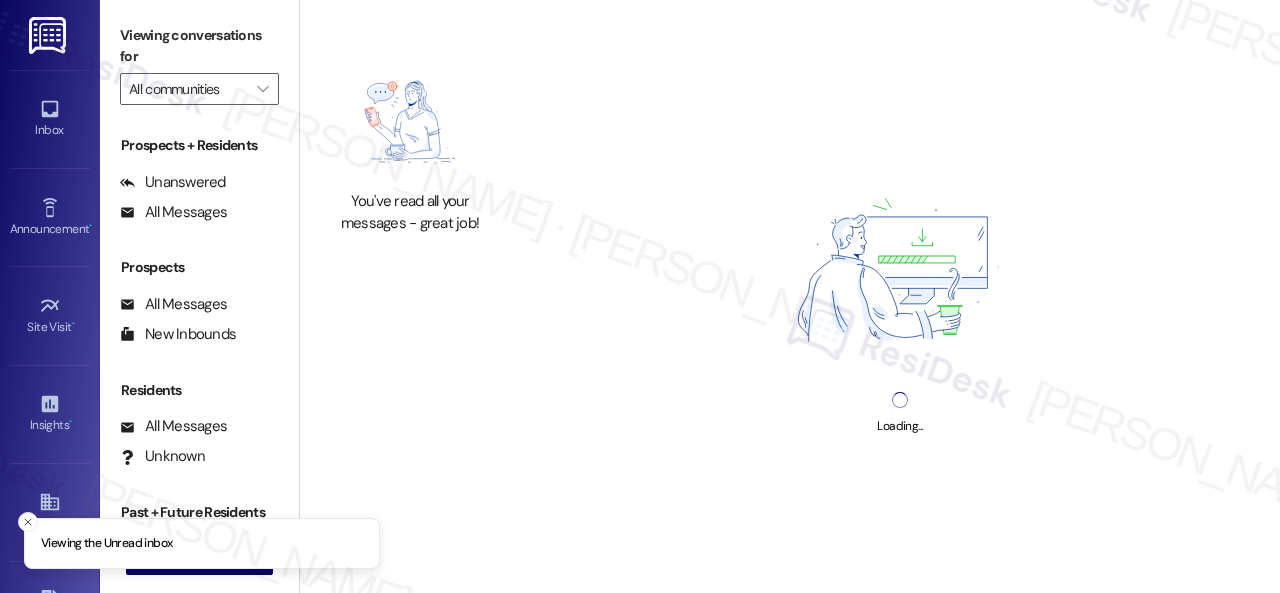 type on "Halston Waterleigh" 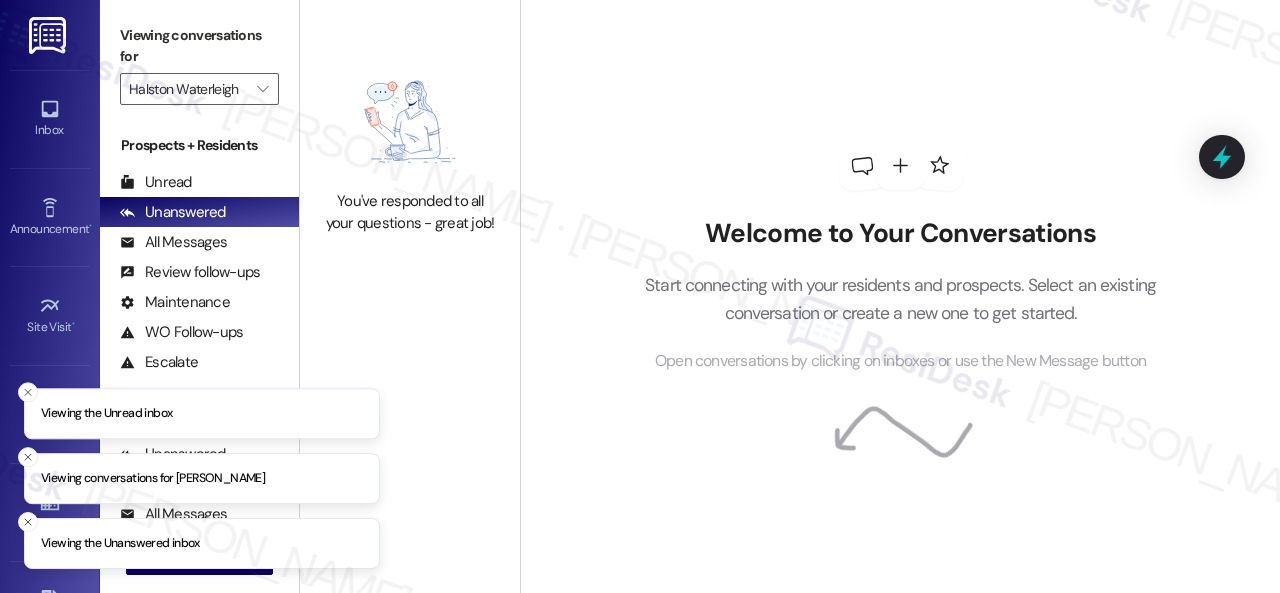 scroll, scrollTop: 0, scrollLeft: 0, axis: both 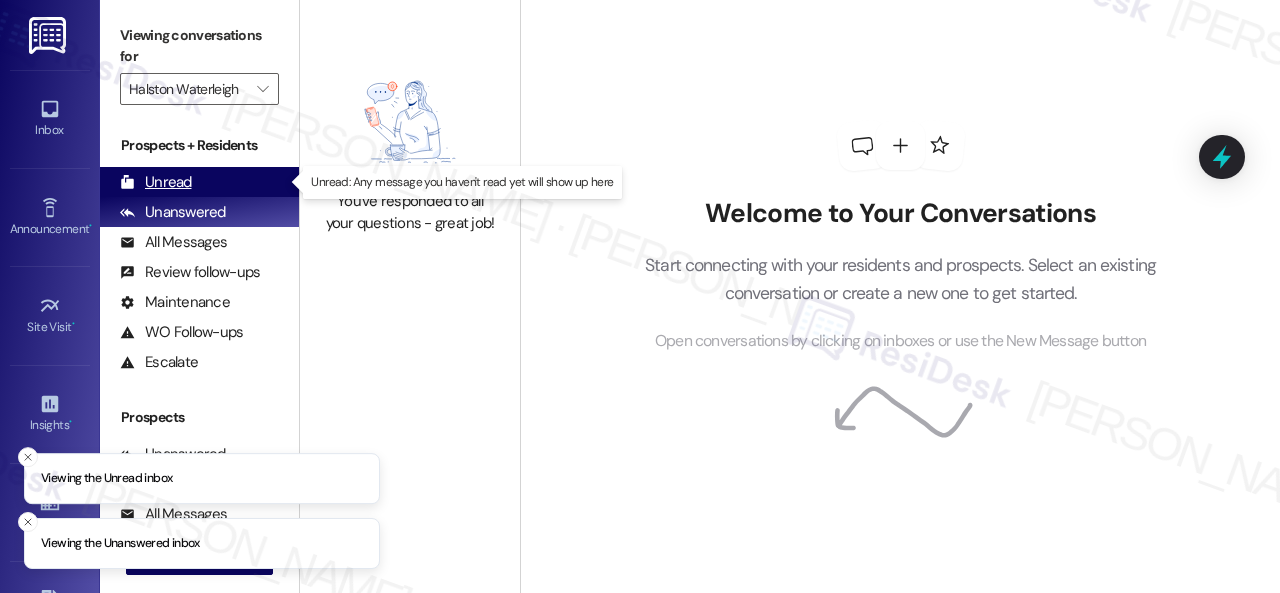 drag, startPoint x: 172, startPoint y: 185, endPoint x: 191, endPoint y: 167, distance: 26.172504 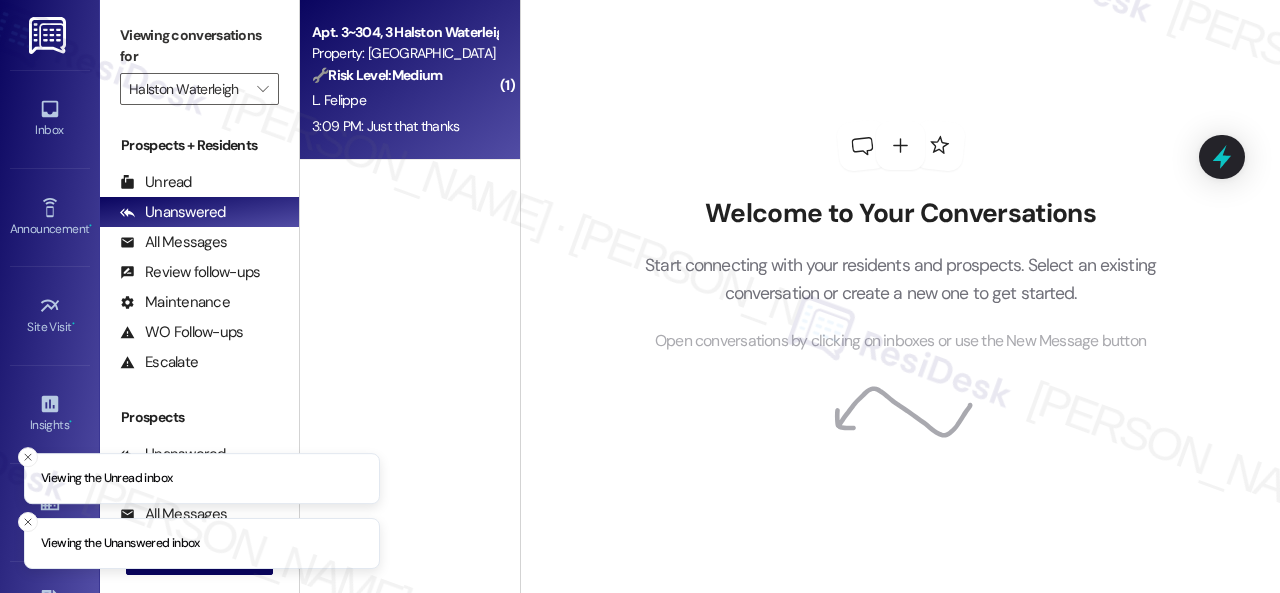 scroll, scrollTop: 0, scrollLeft: 0, axis: both 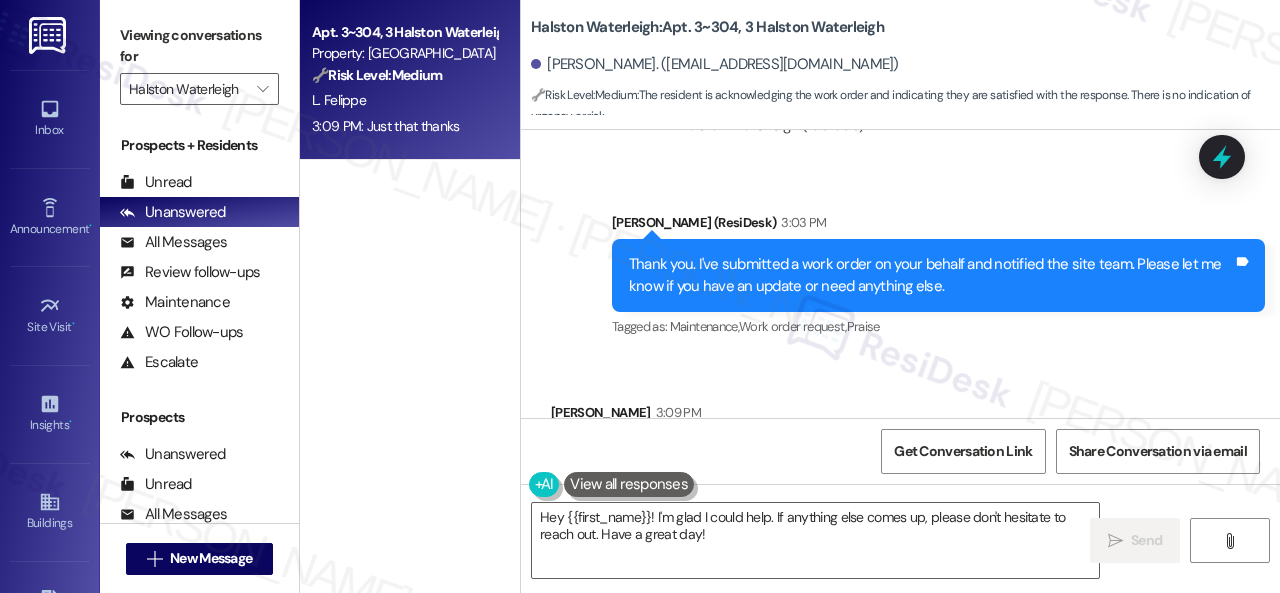 drag, startPoint x: 719, startPoint y: 539, endPoint x: 641, endPoint y: 324, distance: 228.71161 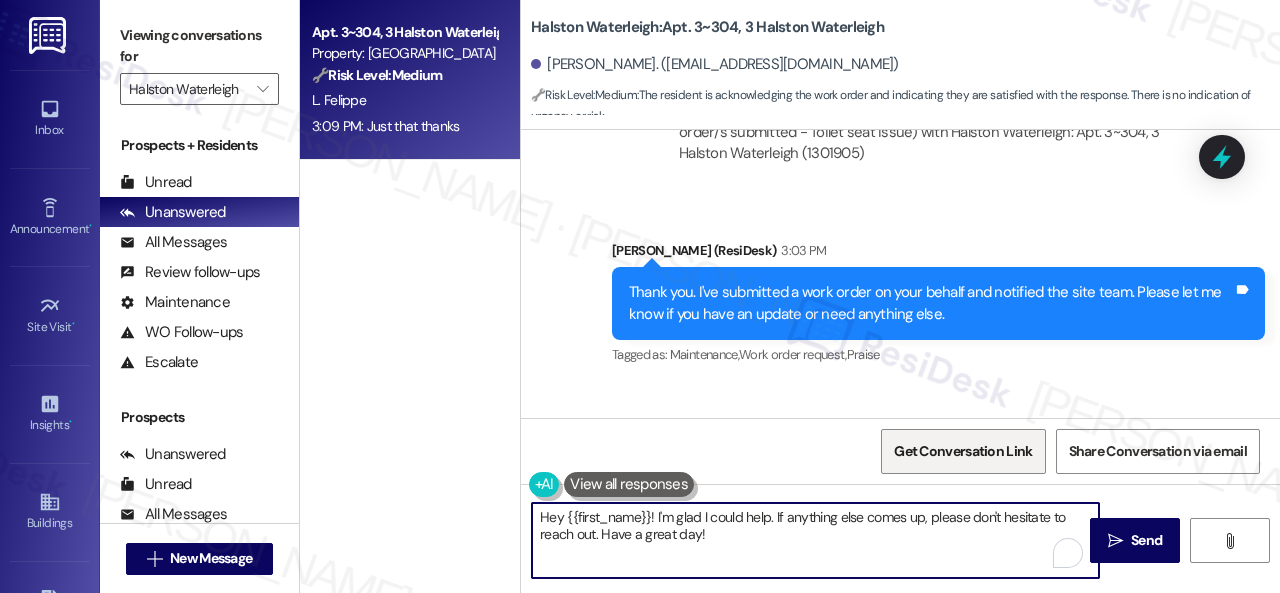 scroll, scrollTop: 37212, scrollLeft: 0, axis: vertical 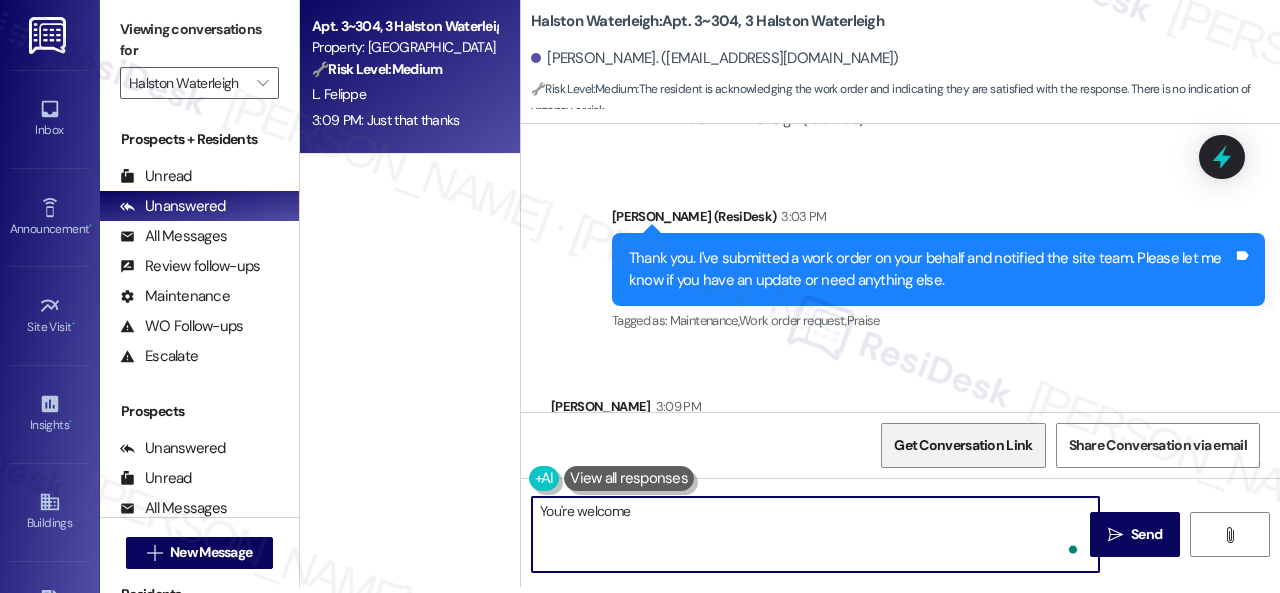 type on "You're welcome!" 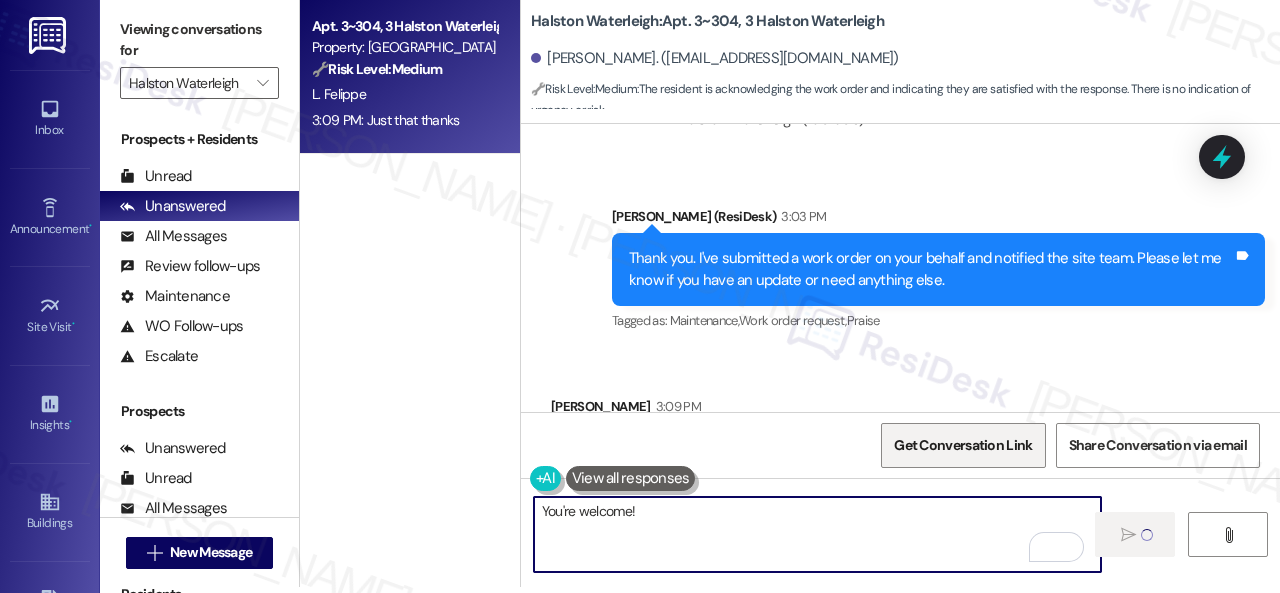 type 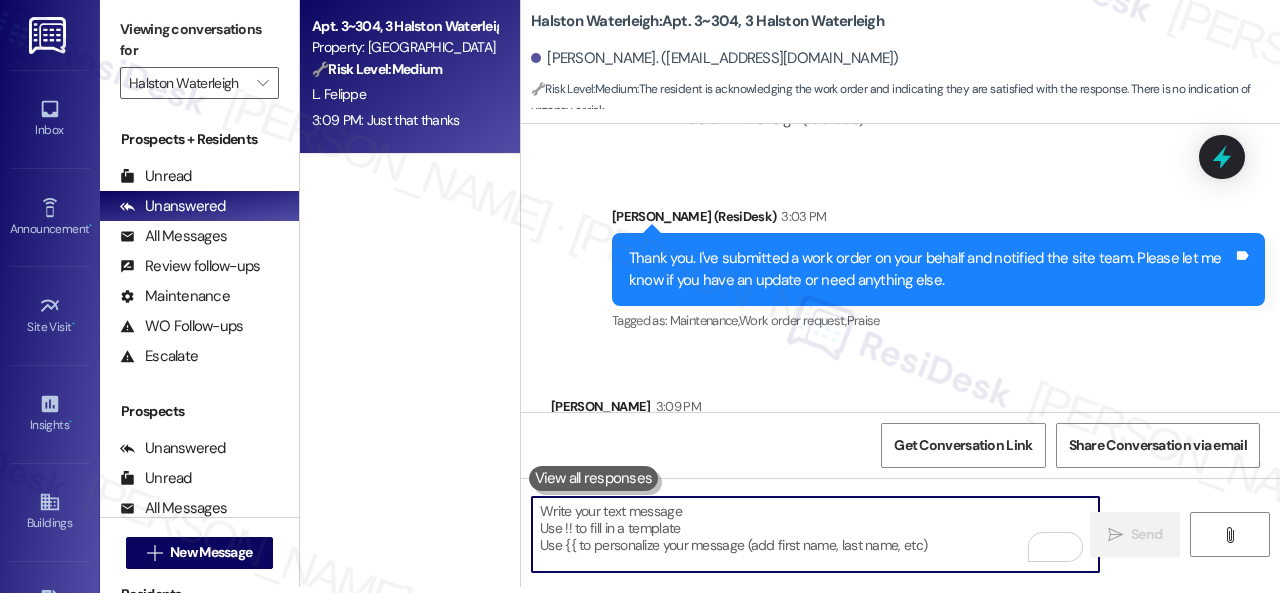scroll, scrollTop: 0, scrollLeft: 0, axis: both 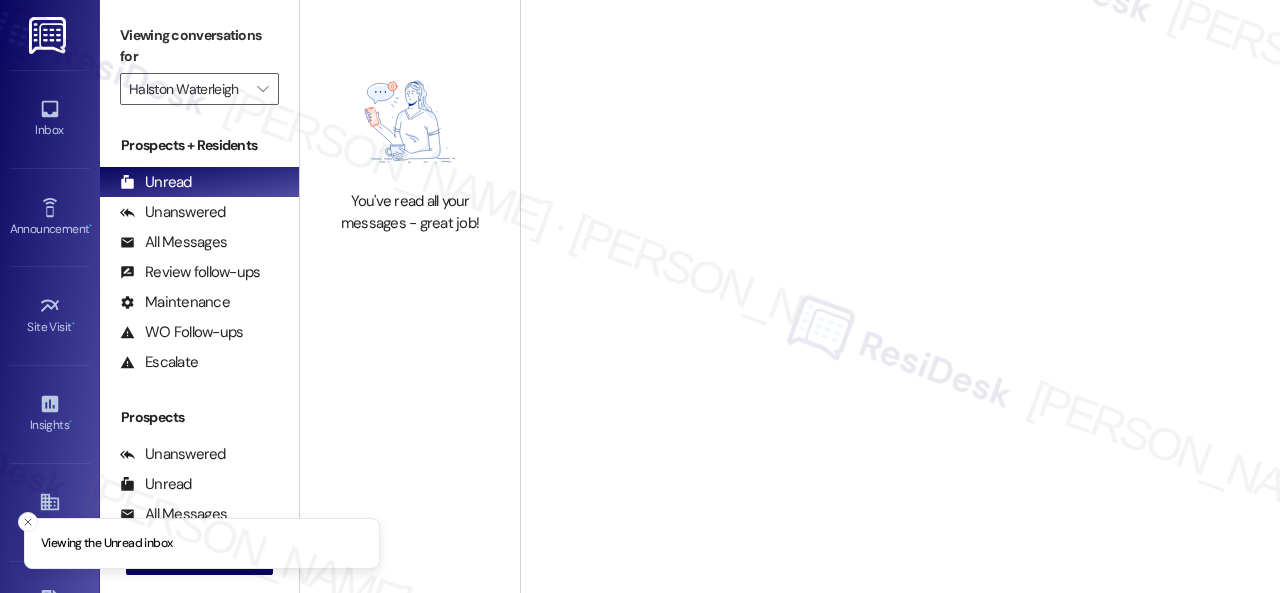 type on "Halston Waterleigh" 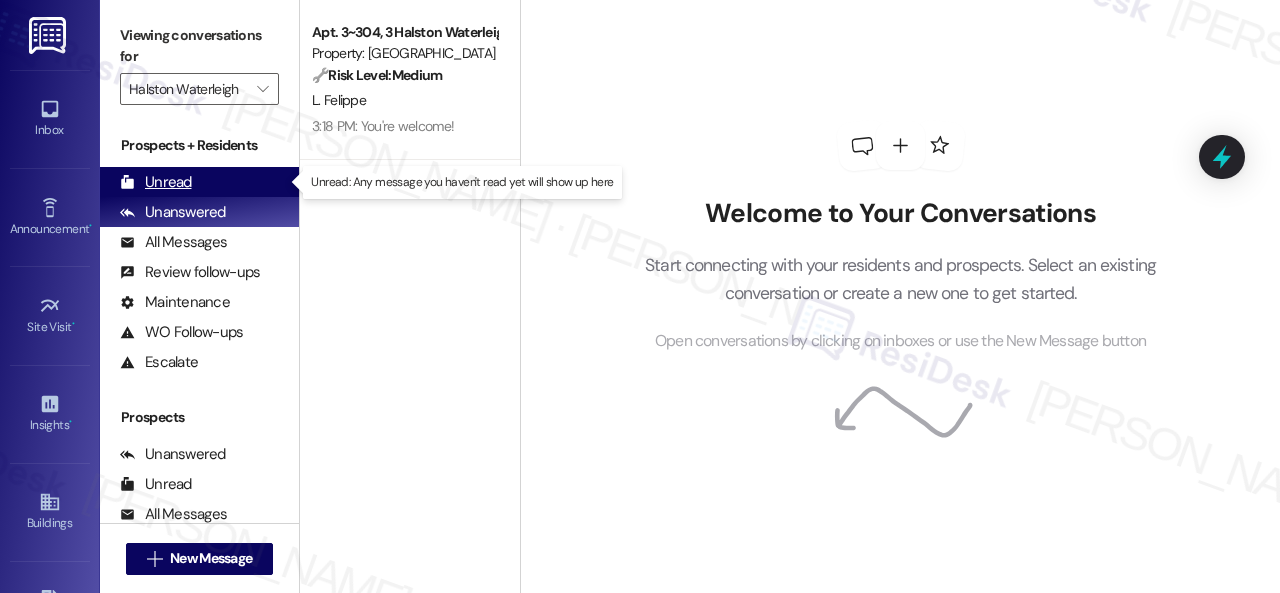 click on "Unread" at bounding box center (156, 182) 